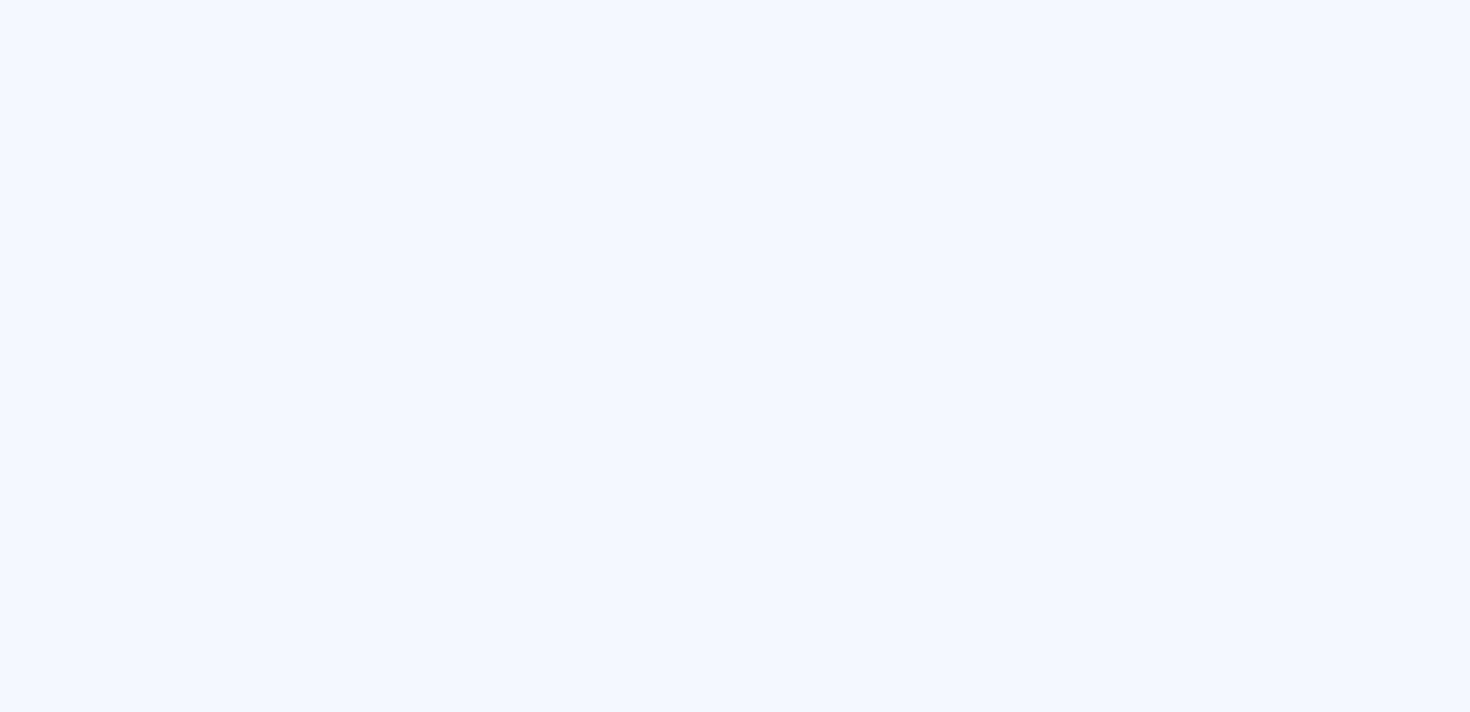 scroll, scrollTop: 0, scrollLeft: 0, axis: both 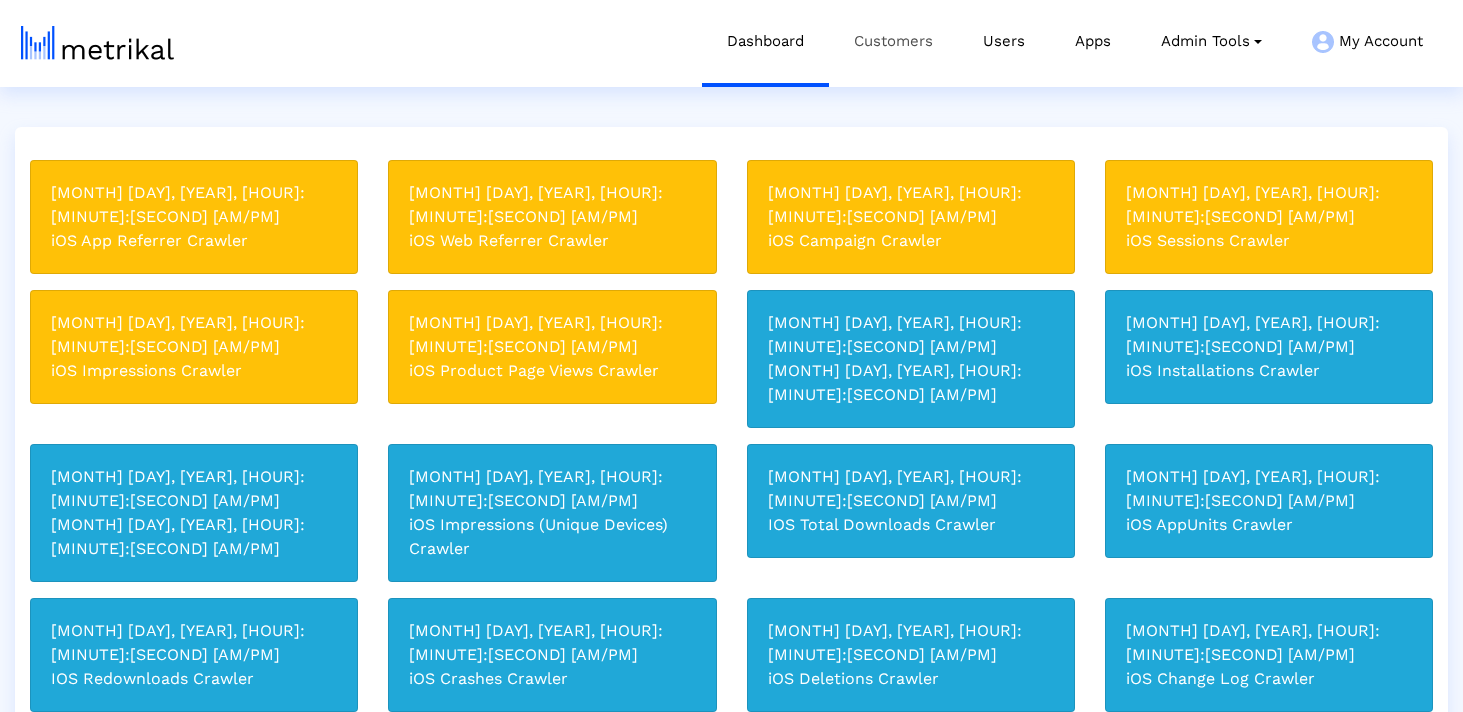 click on "Customers" at bounding box center [893, 41] 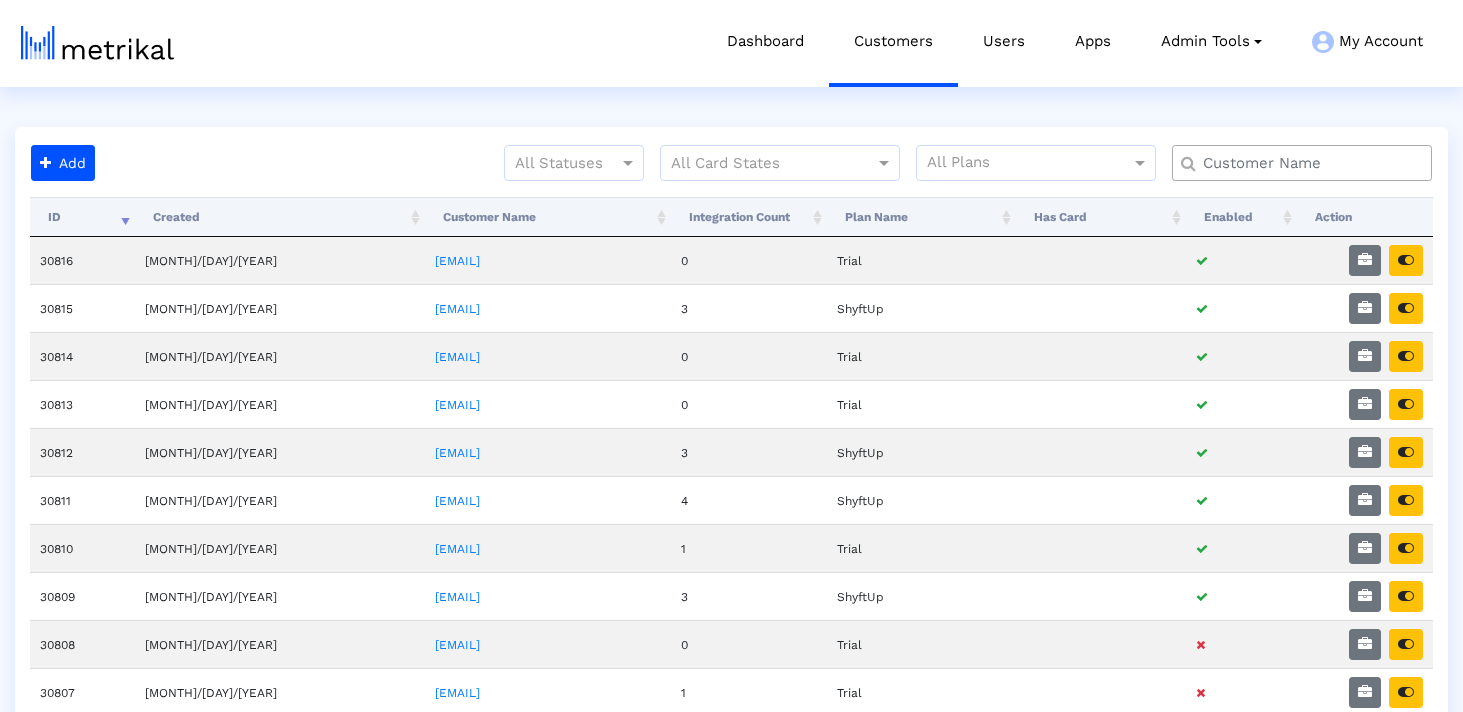 click 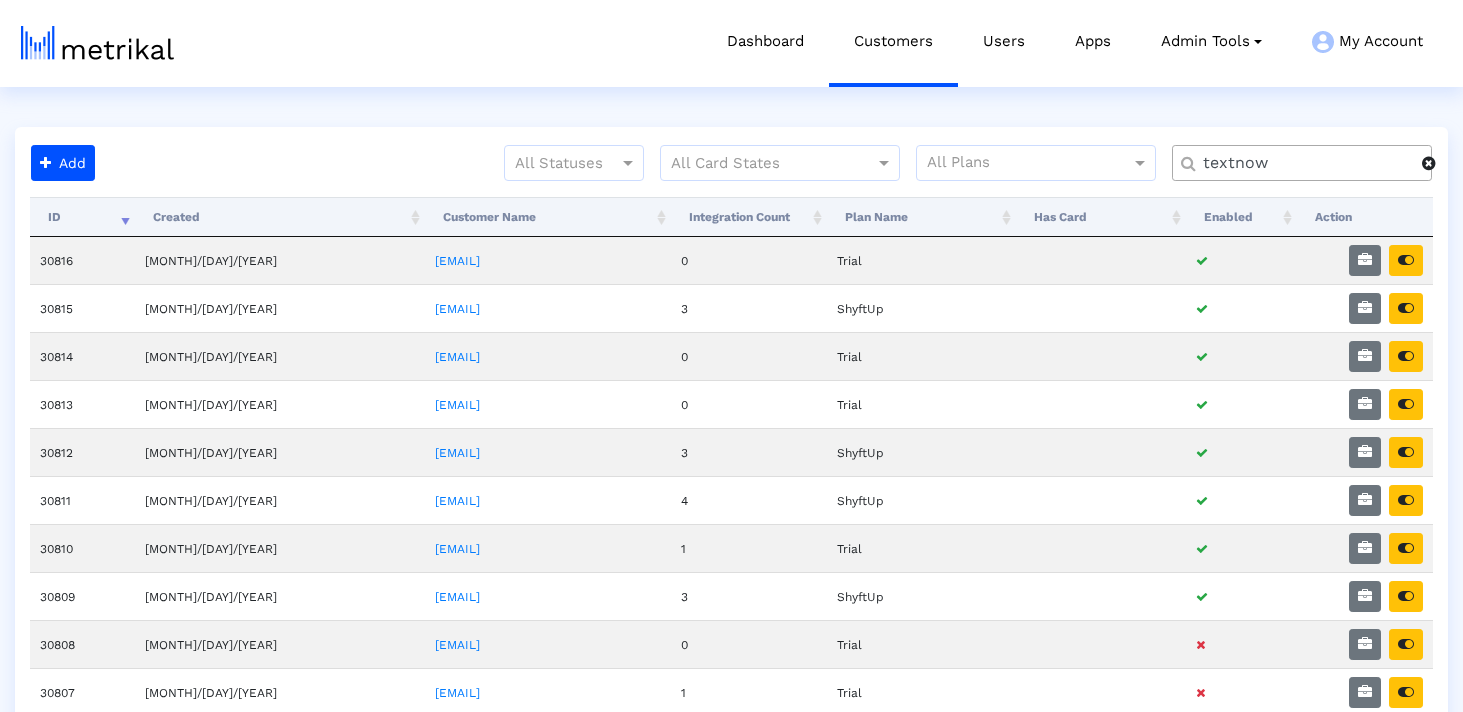 type on "textnow" 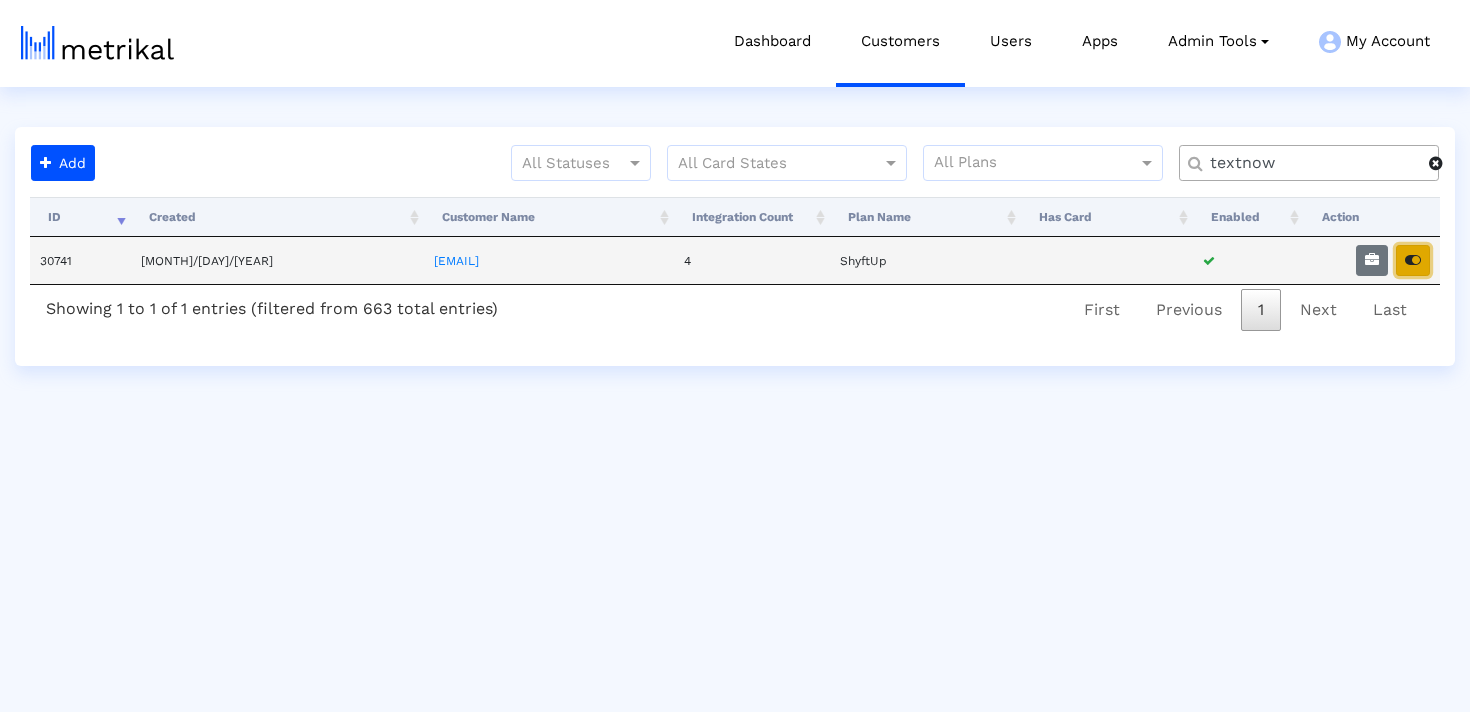 click at bounding box center [1413, 260] 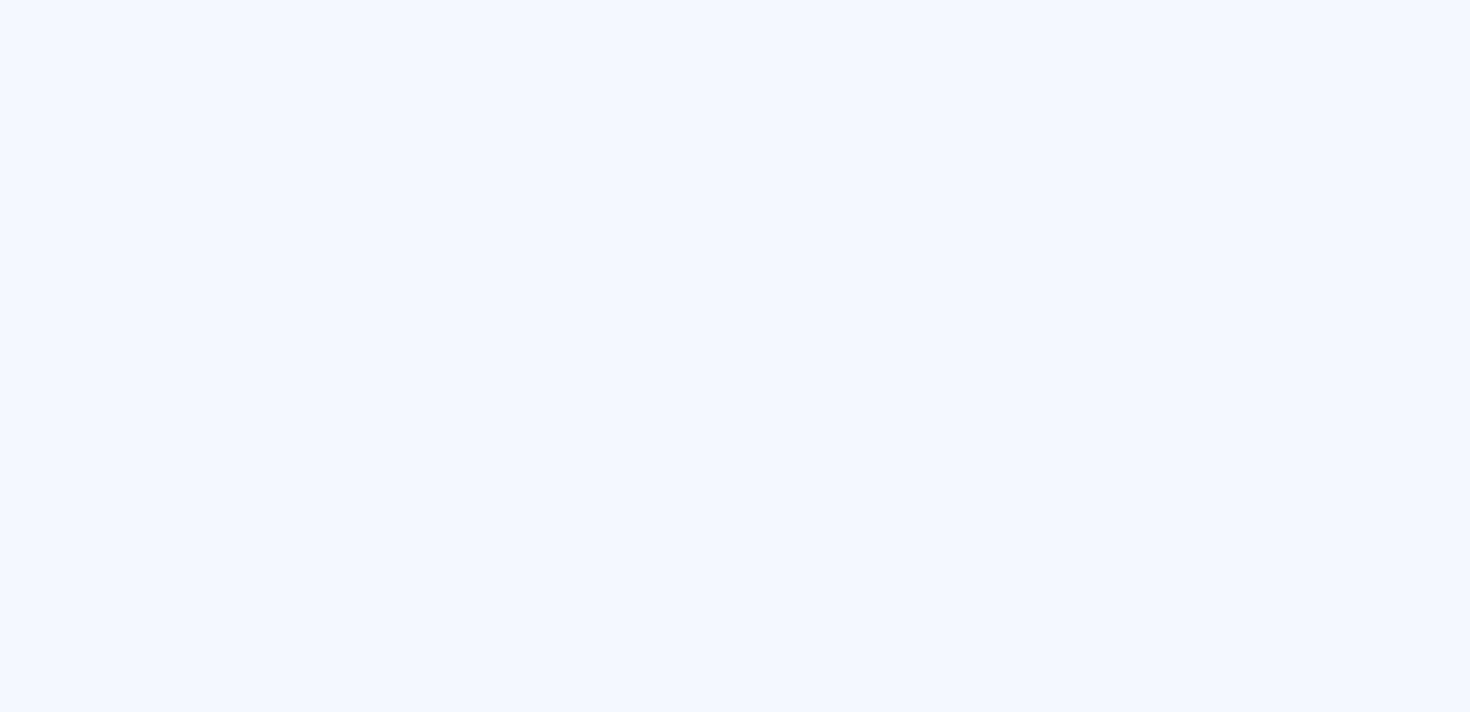 scroll, scrollTop: 0, scrollLeft: 0, axis: both 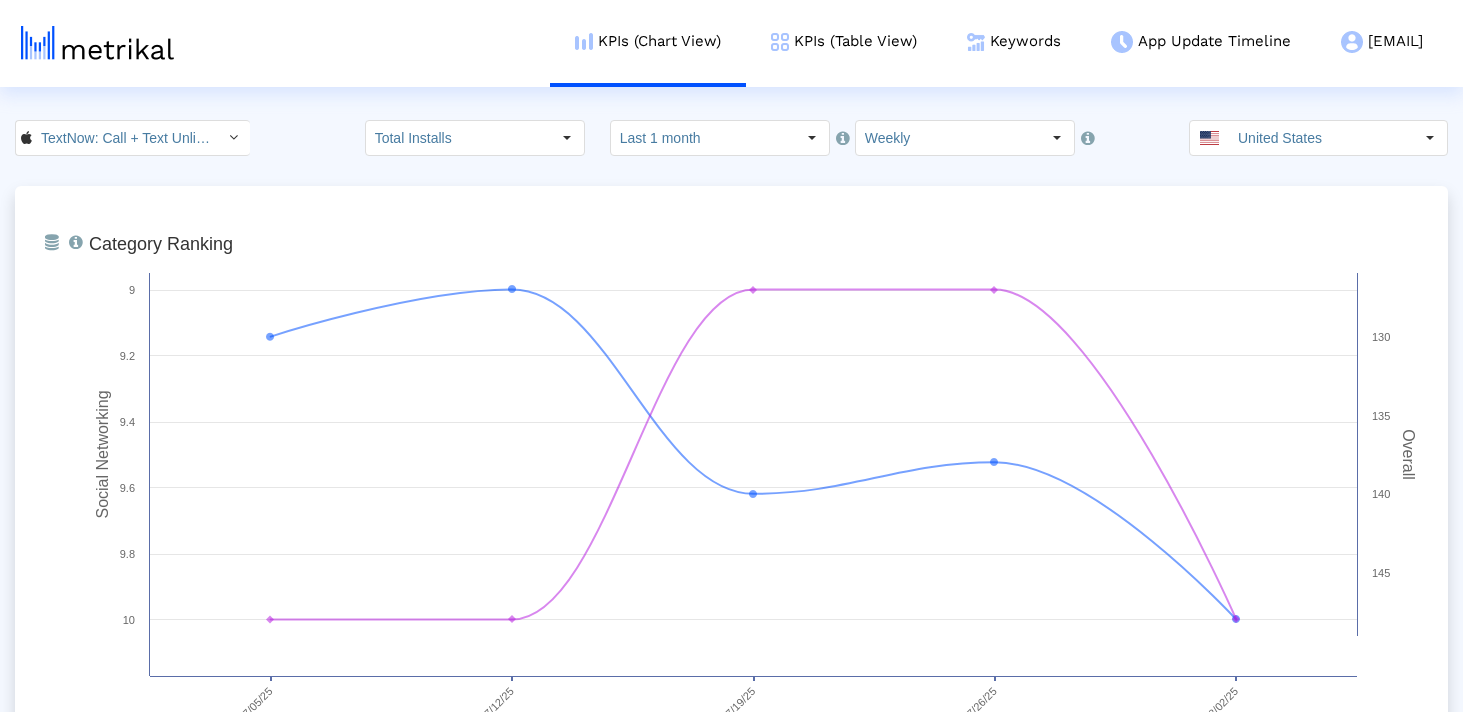 click on "Keywords In Top 10 Between 10 And 15
Overall - Free
Social Networking - Free
06/29/[YEAR]-07/05/[YEAR]
Overall - Free
130" at bounding box center (731, 4461) 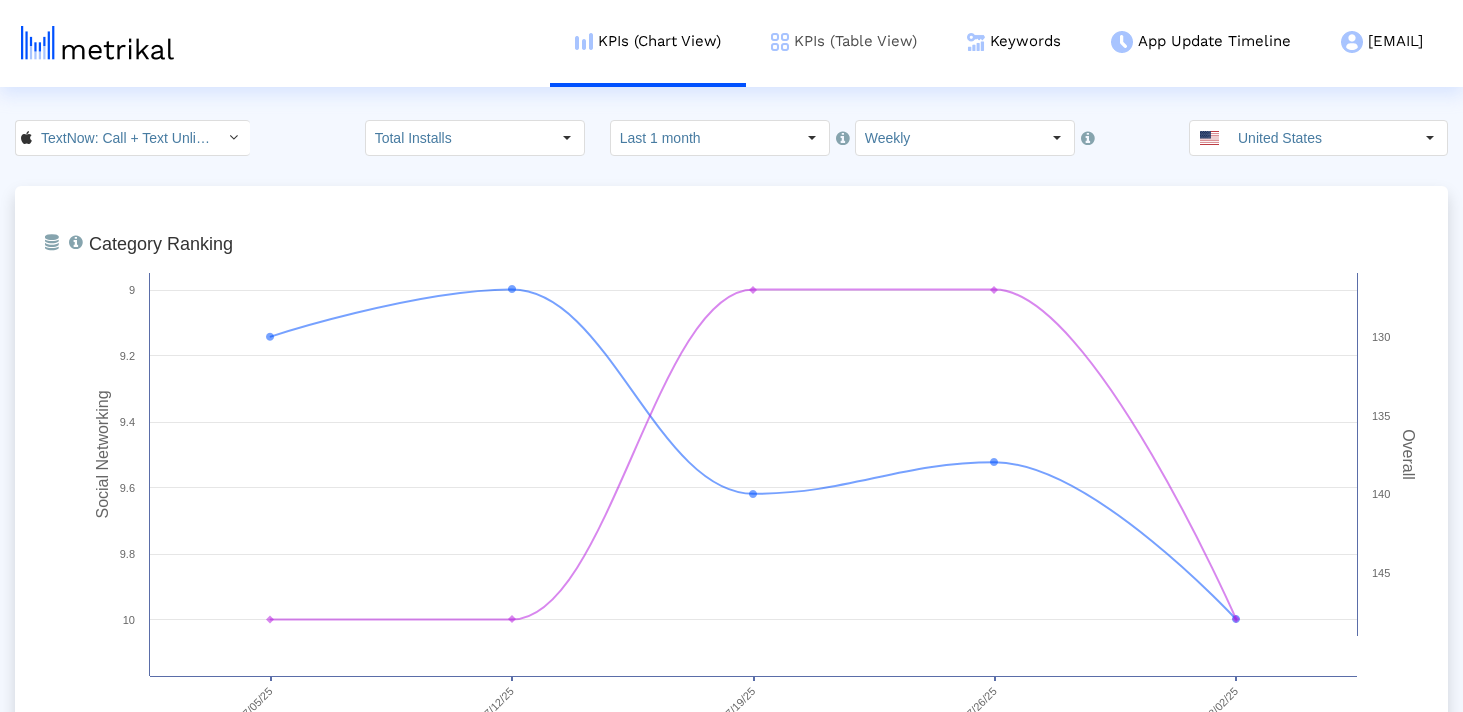 click on "KPIs (Table View)" at bounding box center [844, 41] 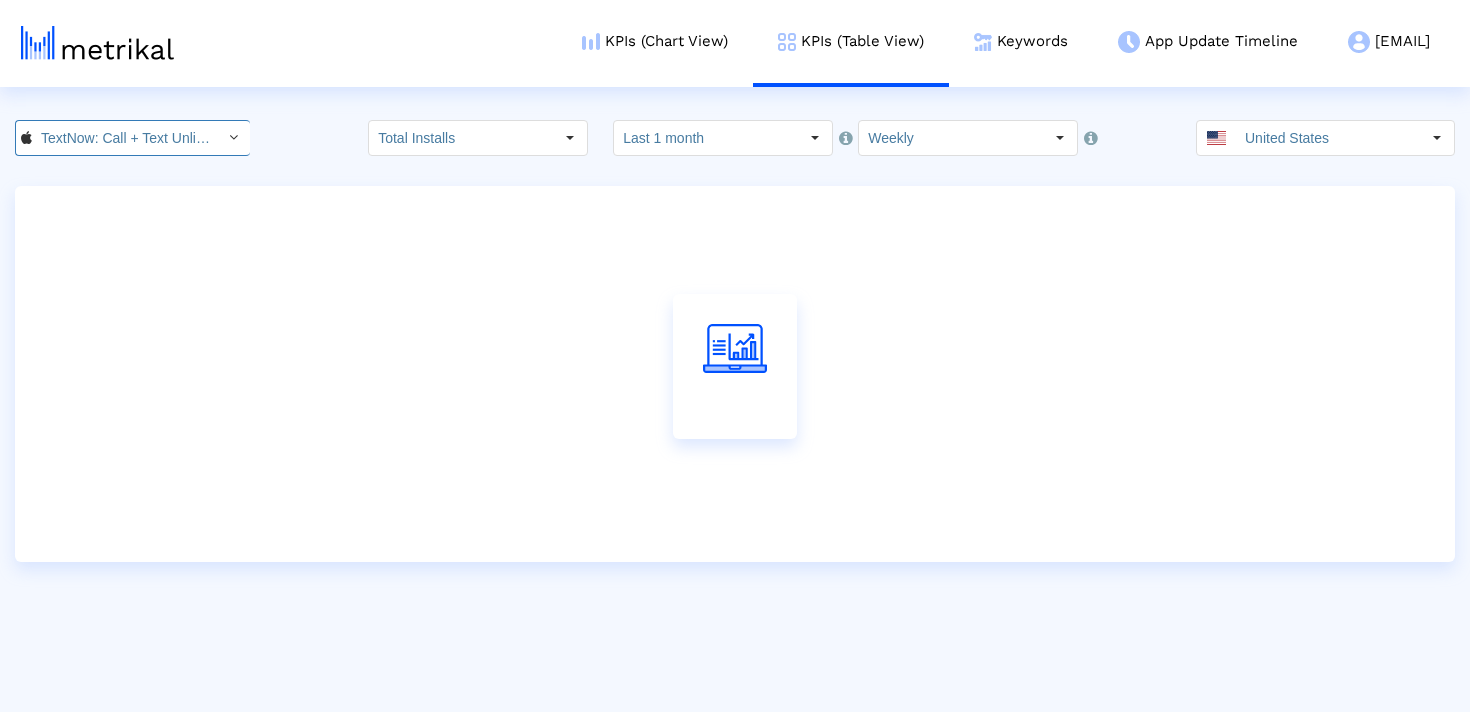 click on "TextNow: Call + Text Unlimited < [PHONE] >" 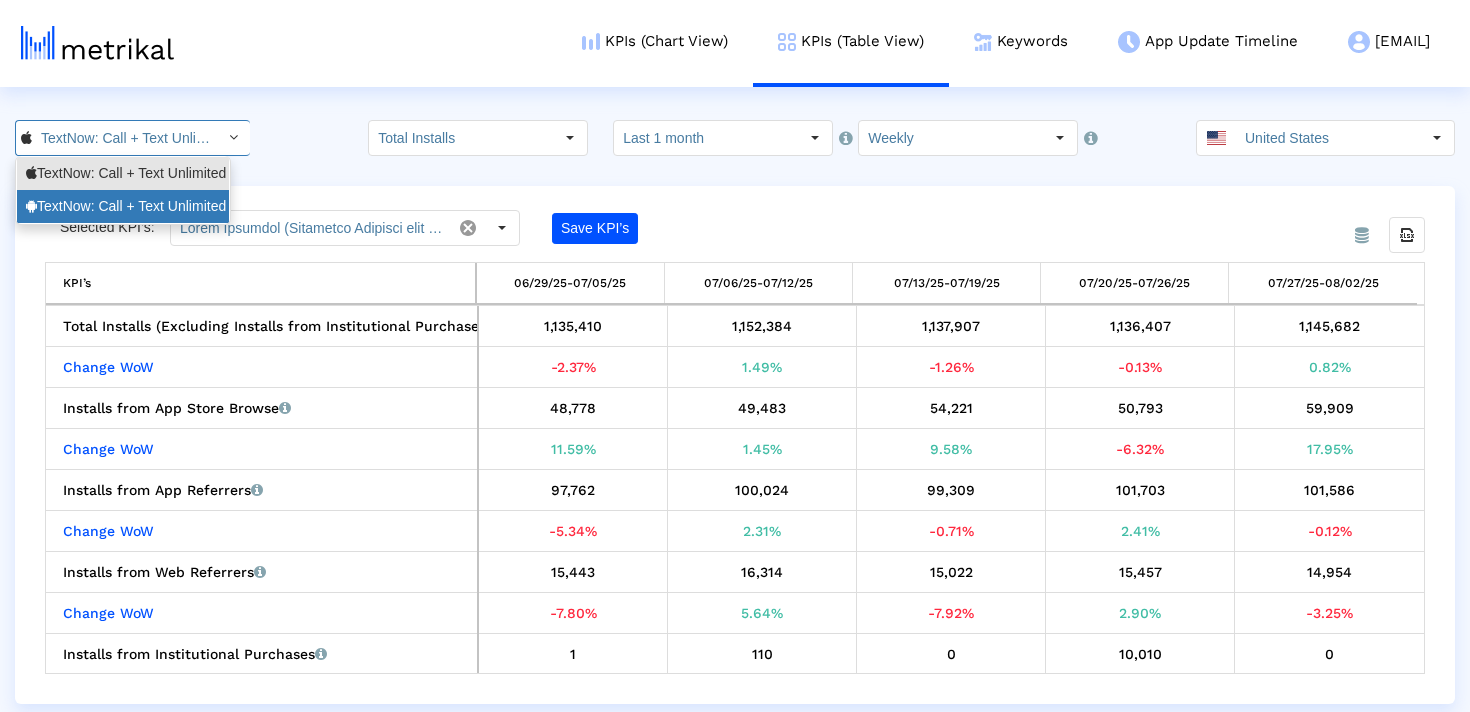 click on "TextNow: Call + Text Unlimited <com.enflick.android.TextNow>" at bounding box center (123, 206) 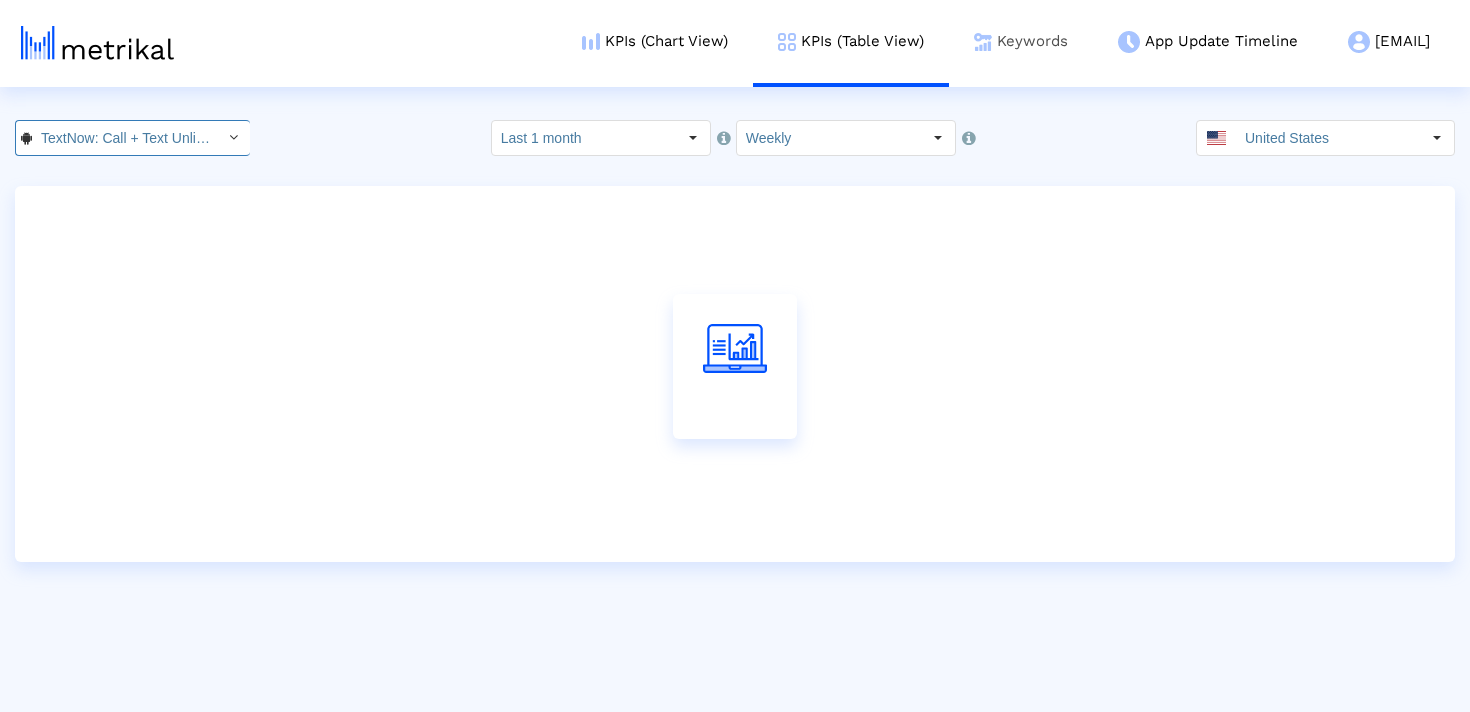 scroll, scrollTop: 0, scrollLeft: 251, axis: horizontal 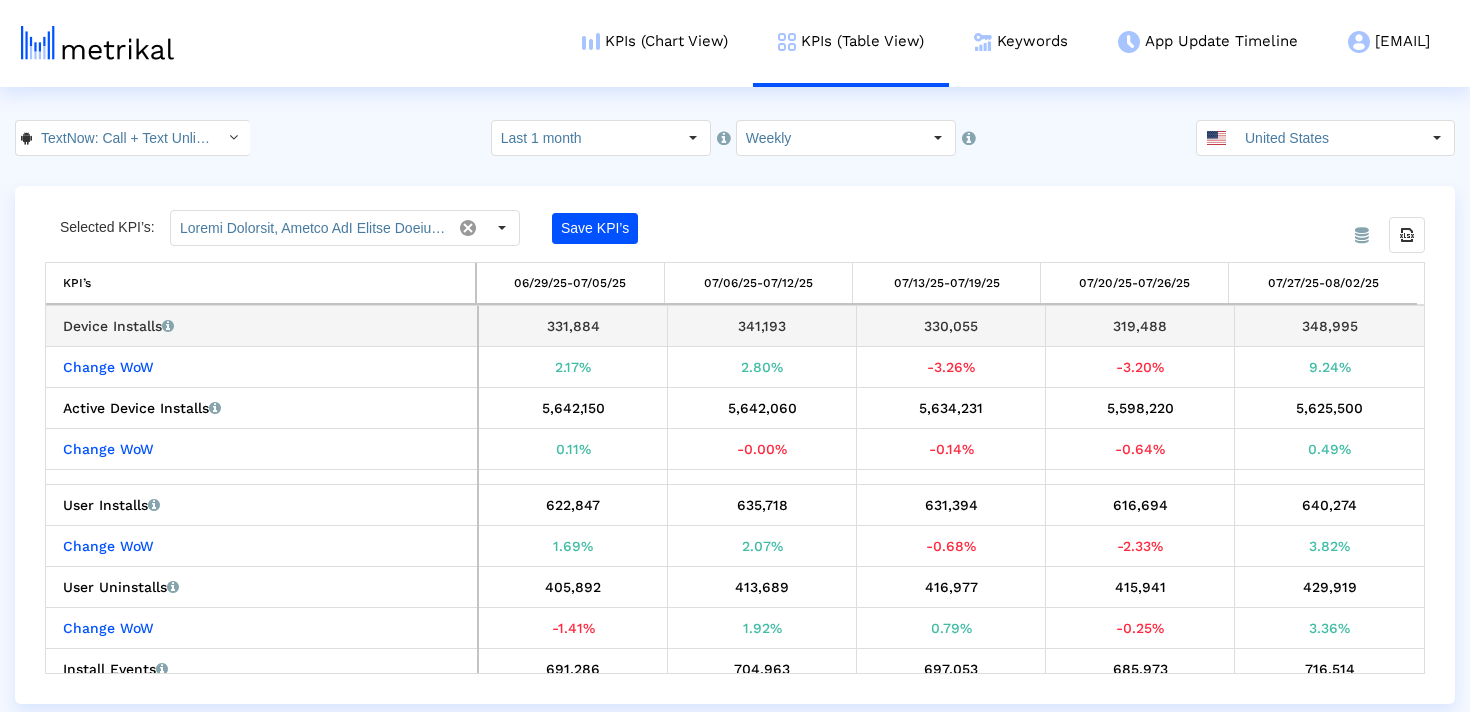 drag, startPoint x: 1286, startPoint y: 328, endPoint x: 1253, endPoint y: 328, distance: 33 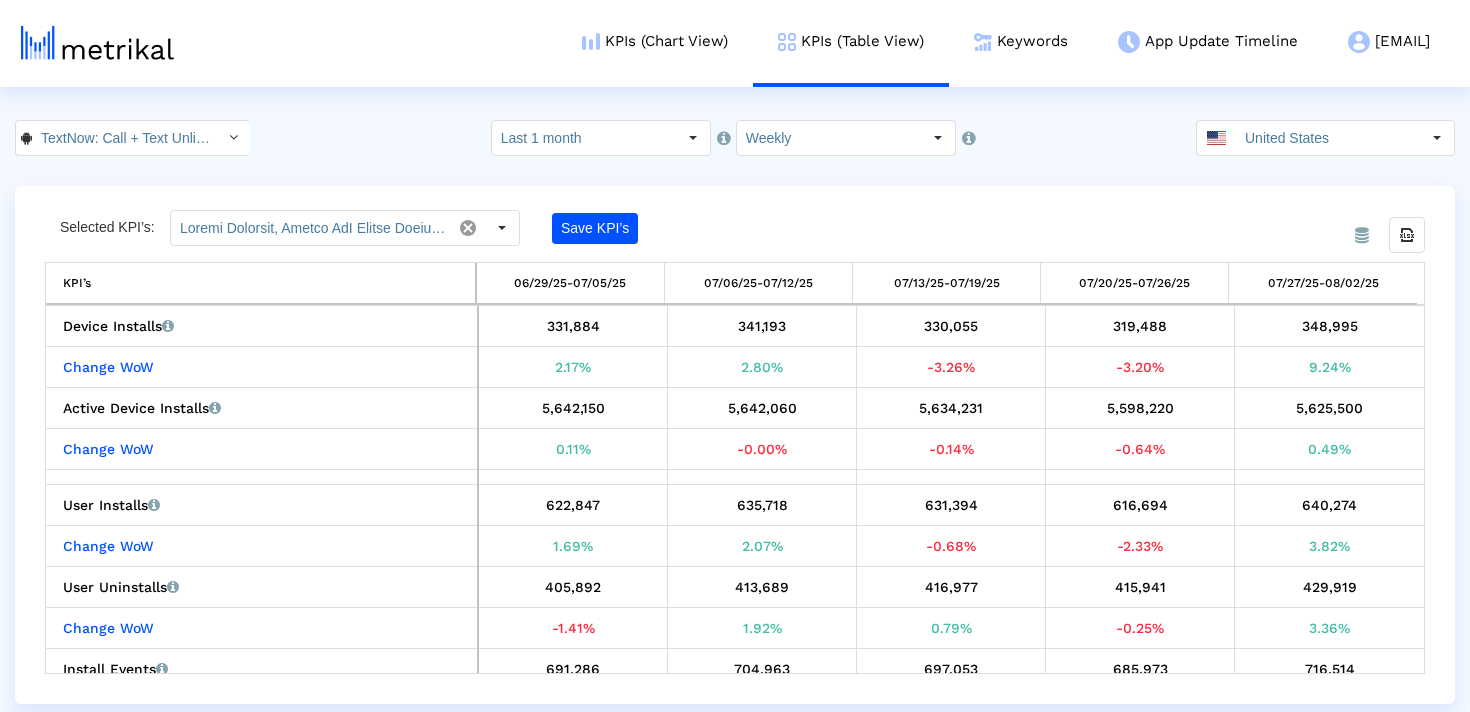 scroll, scrollTop: 1, scrollLeft: 0, axis: vertical 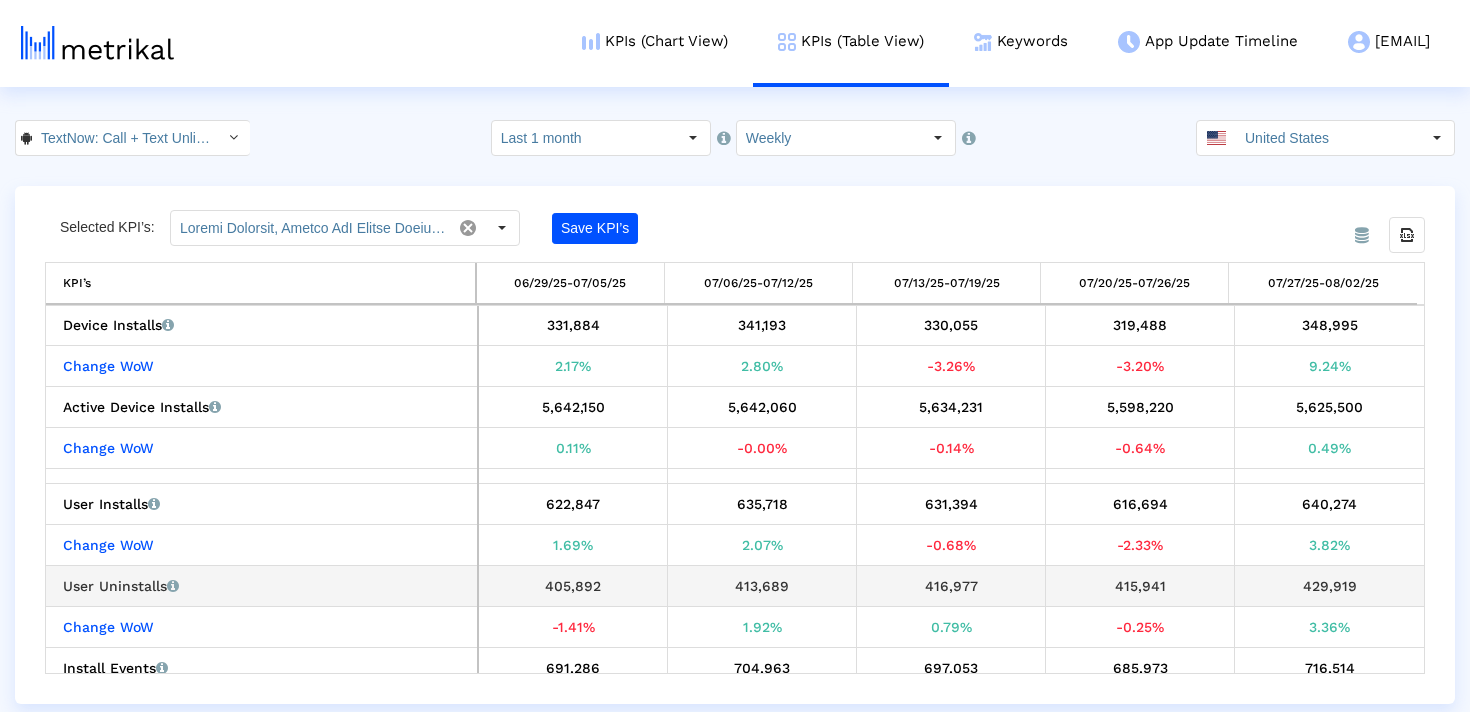drag, startPoint x: 1353, startPoint y: 577, endPoint x: 1266, endPoint y: 577, distance: 87 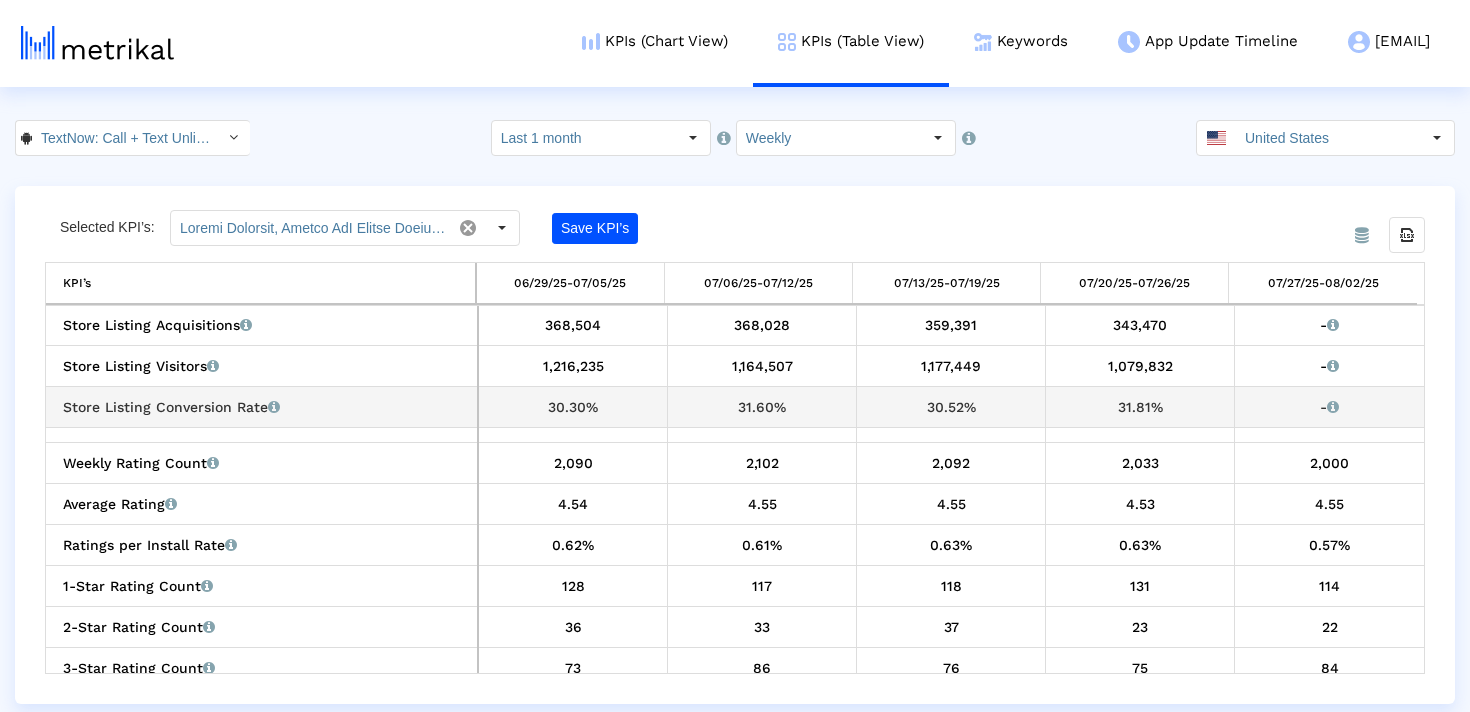 scroll, scrollTop: 392, scrollLeft: 0, axis: vertical 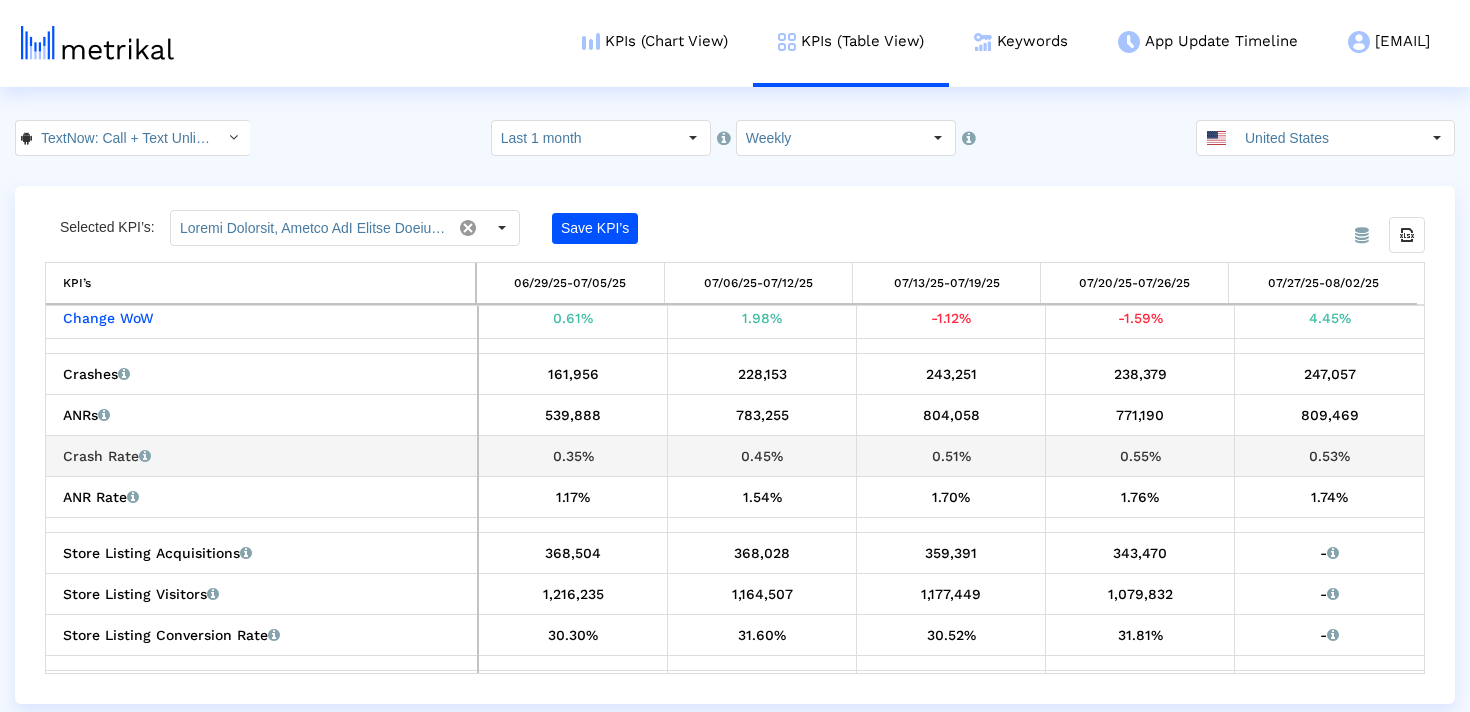 drag, startPoint x: 1374, startPoint y: 448, endPoint x: 1278, endPoint y: 451, distance: 96.04687 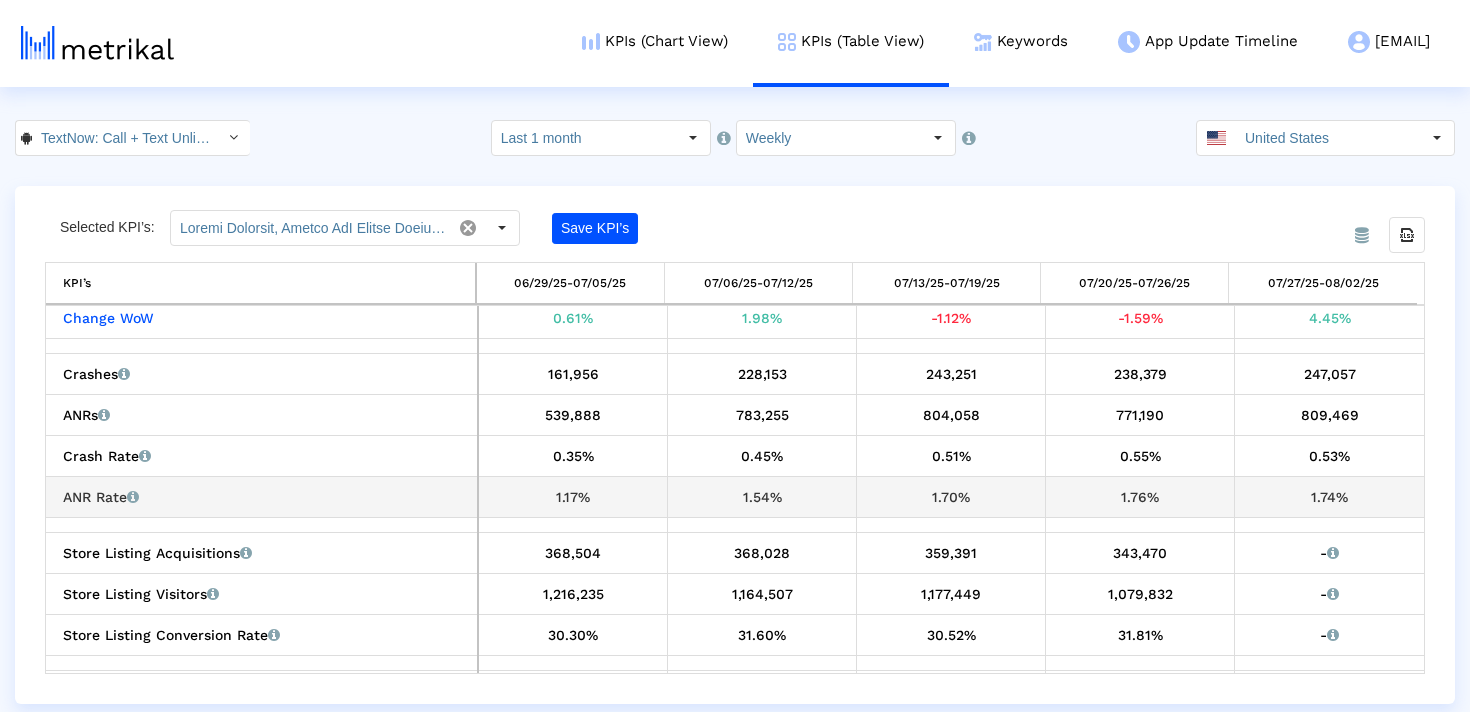 drag, startPoint x: 1366, startPoint y: 499, endPoint x: 1254, endPoint y: 499, distance: 112 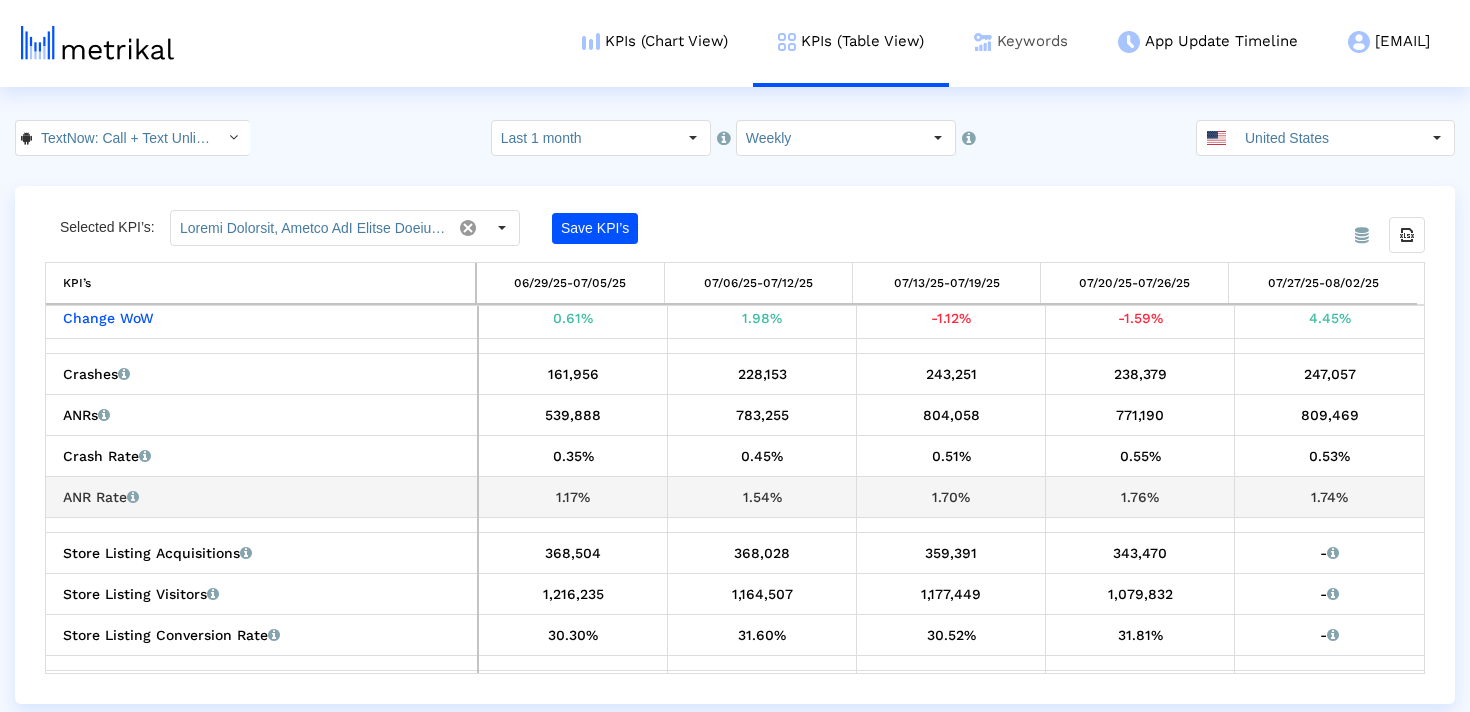 copy on "1.54%" 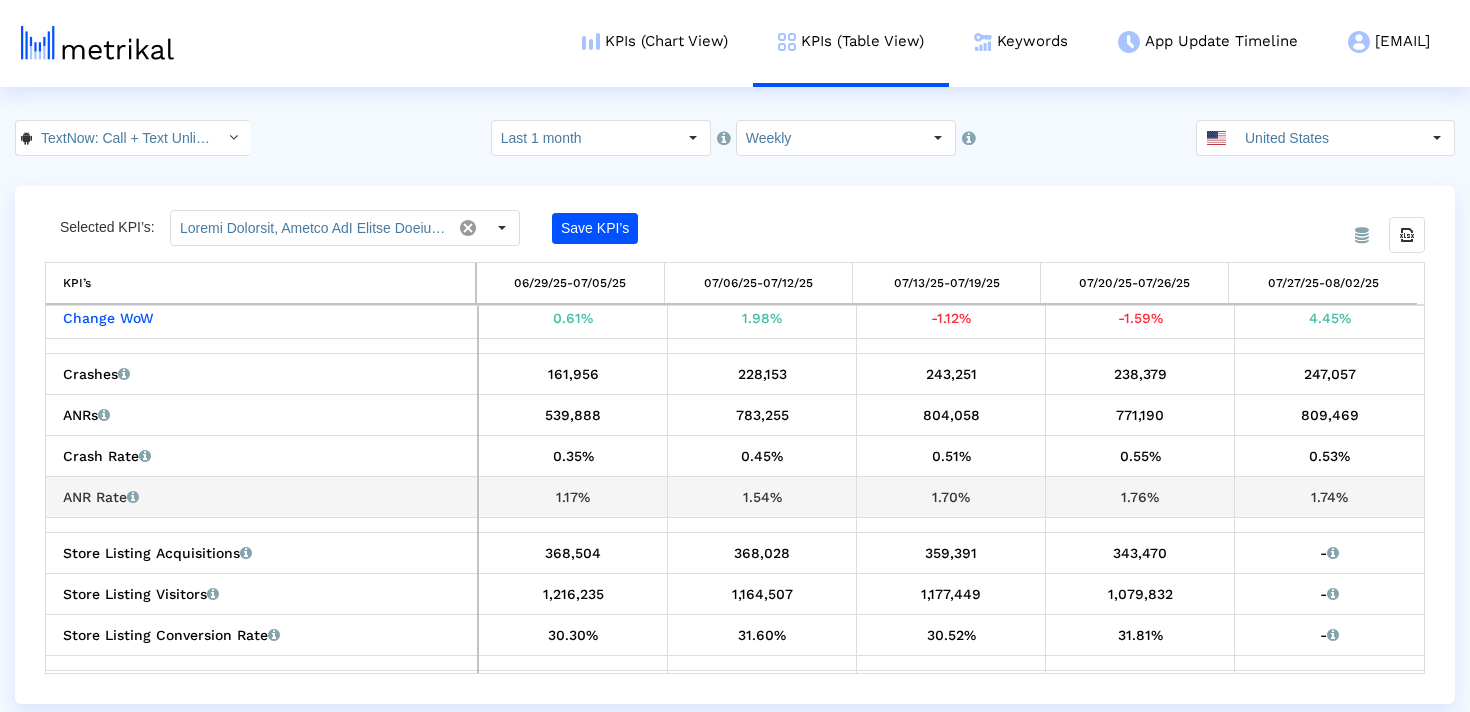 drag, startPoint x: 615, startPoint y: 496, endPoint x: 532, endPoint y: 496, distance: 83 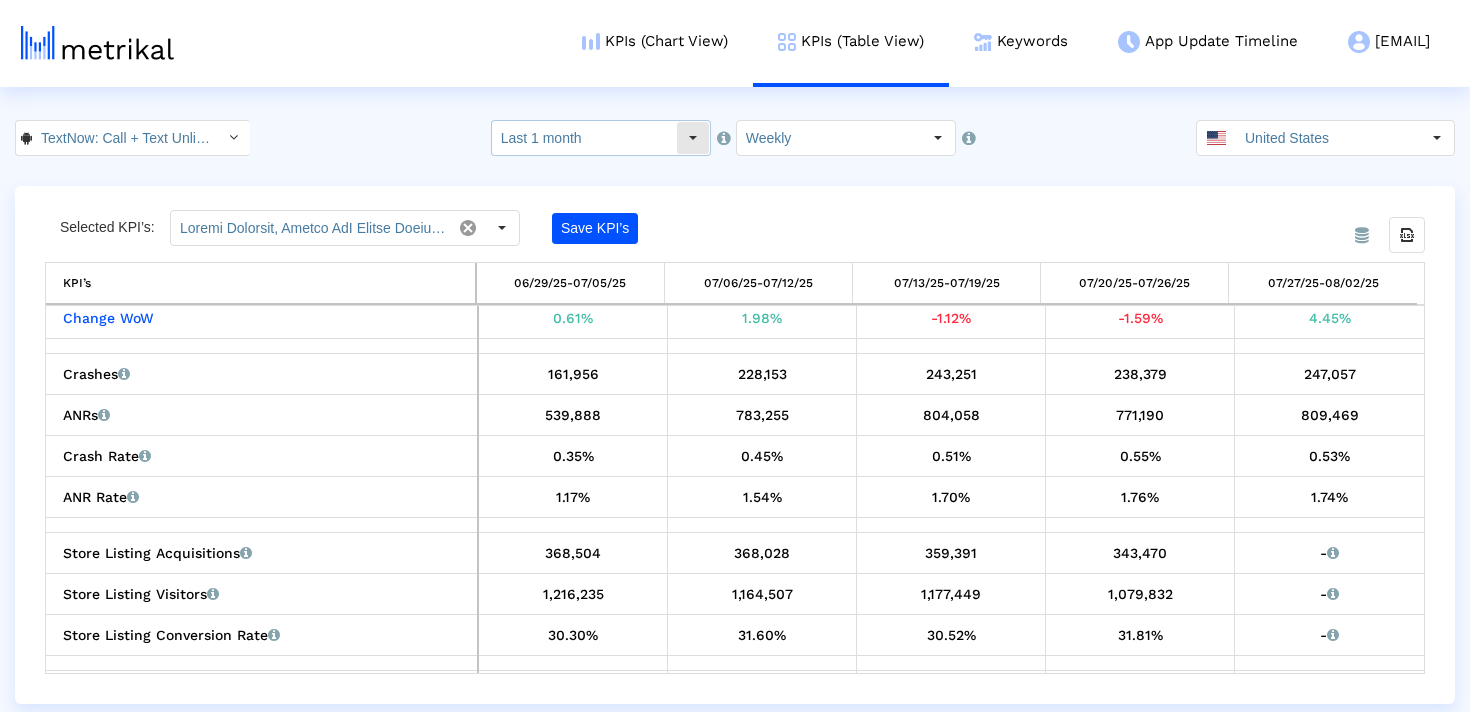 click on "Last 1 month" 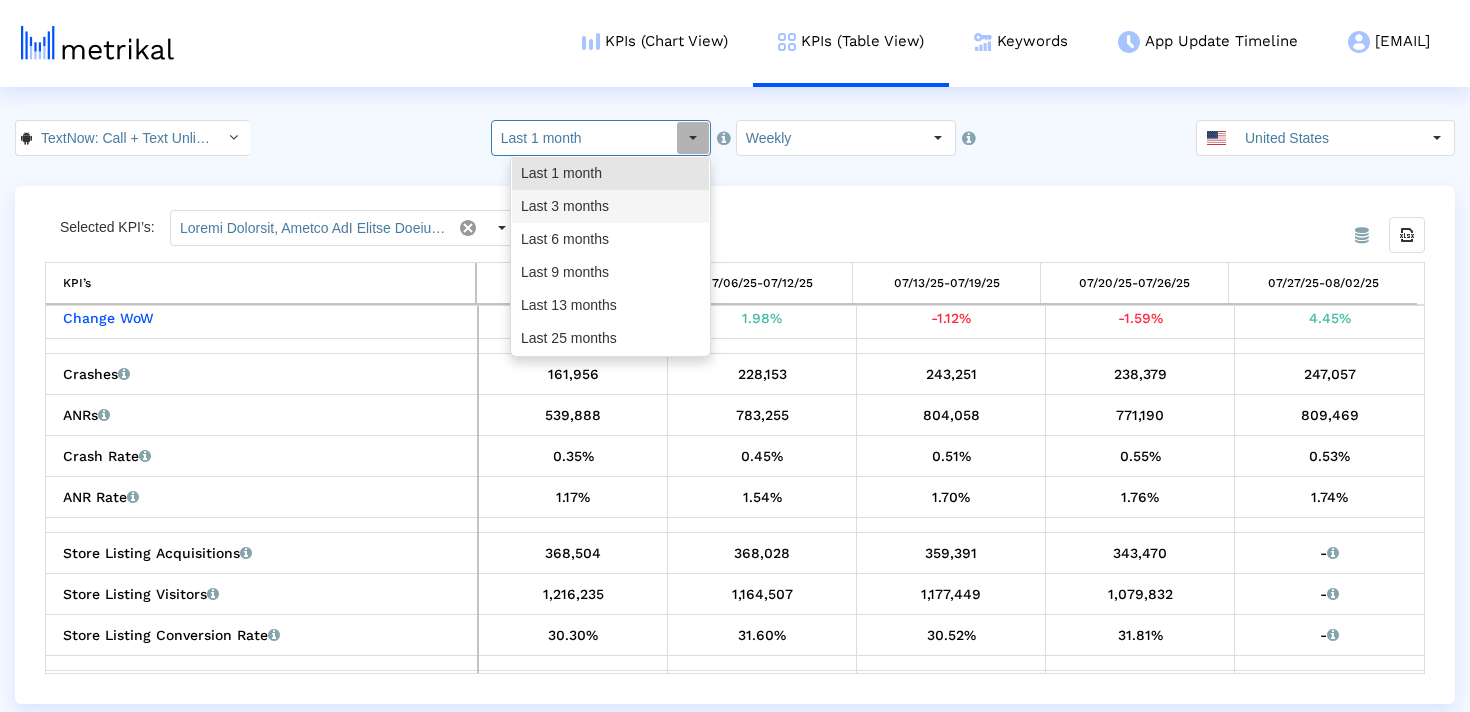click on "Last 3 months" at bounding box center (610, 206) 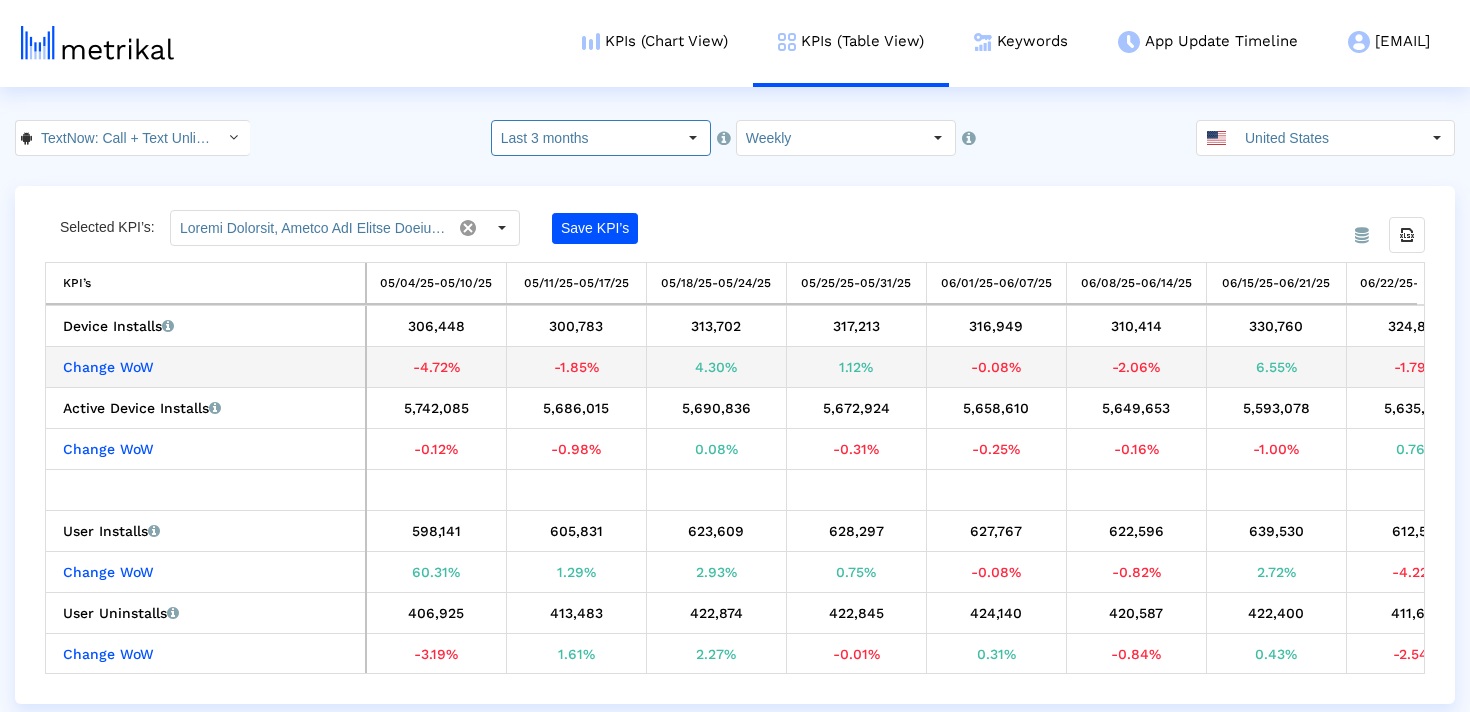 scroll, scrollTop: 0, scrollLeft: 433, axis: horizontal 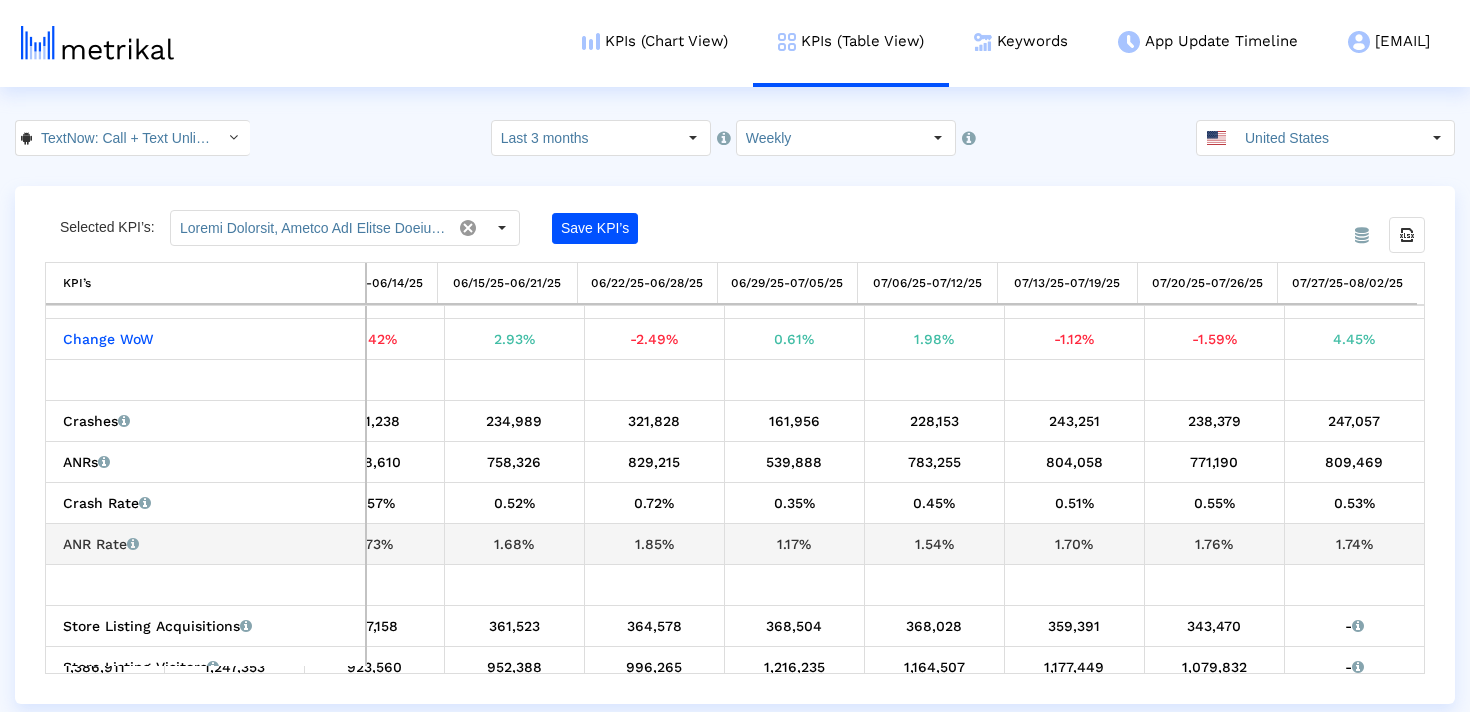 drag, startPoint x: 669, startPoint y: 543, endPoint x: 592, endPoint y: 543, distance: 77 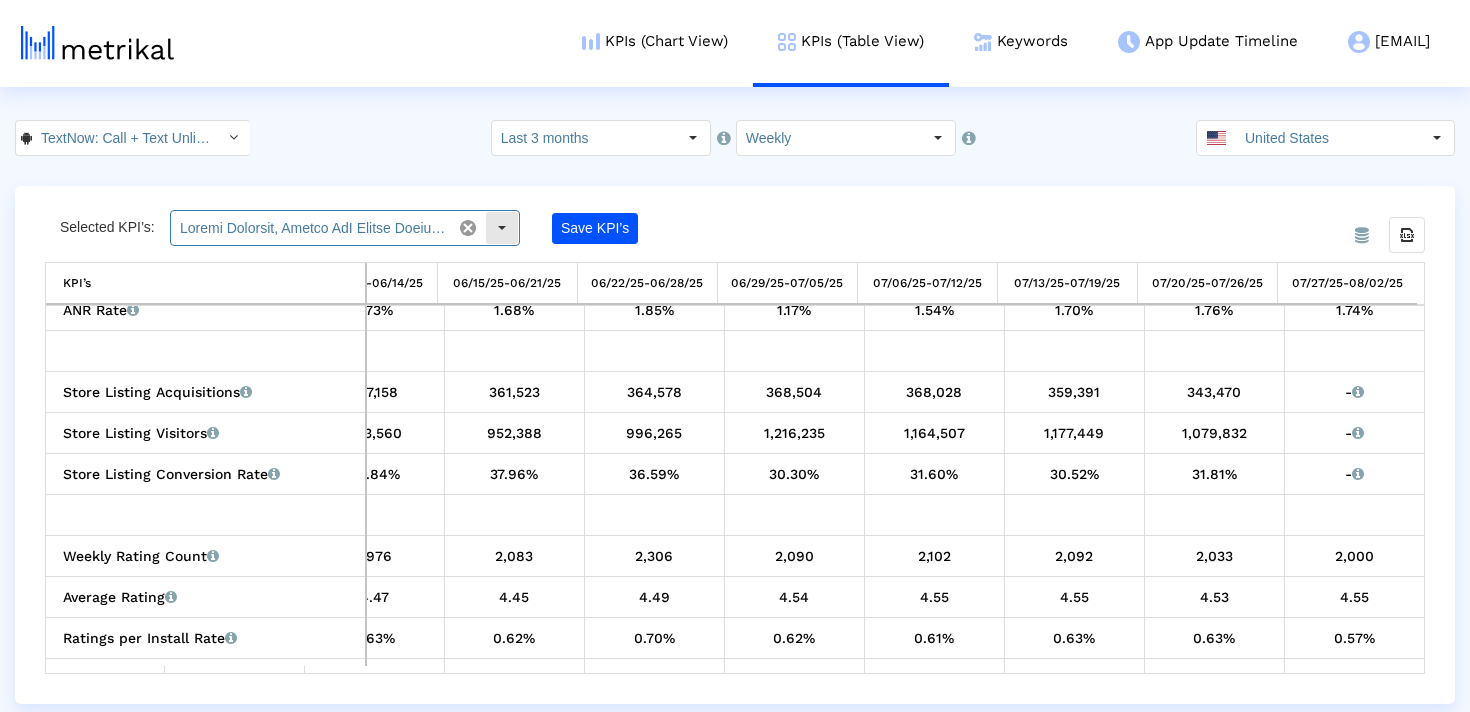 click 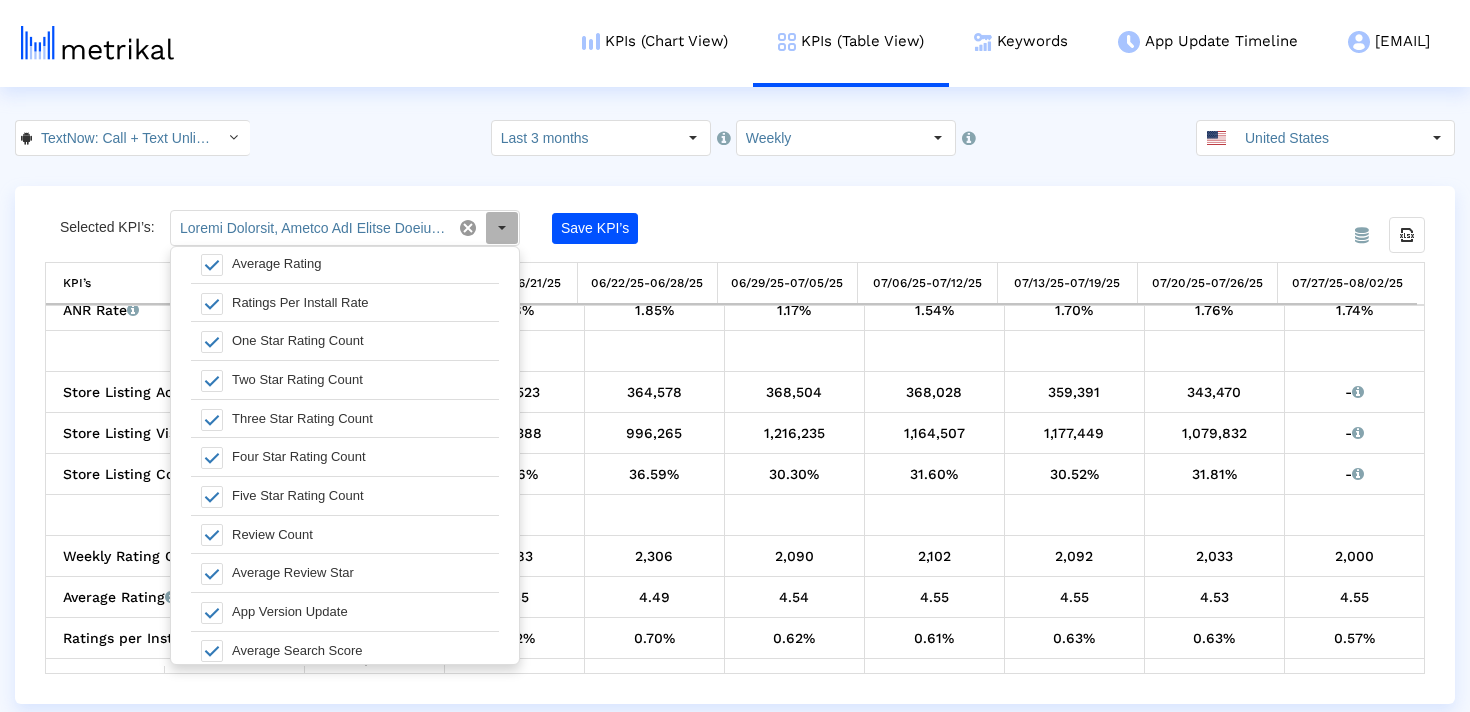click on "From Database Selected KPI’s: Save KPI’s Export all data KPI’s   KPI’s 05/04/25-05/10/25 05/11/25-05/17/25 05/18/25-05/24/25 05/25/25-05/31/25 06/01/25-06/07/25 06/08/25-06/14/25 06/15/25-06/21/25 06/22/25-06/28/25 06/29/25-07/05/25 07/06/25-07/12/25 07/13/25-07/19/25 07/20/25-07/26/25 07/27/25-08/02/25  Crash Rate   Crashes per Device Install as a percentage   0.61%    0.55%    0.52%    0.54%    0.57%    0.57%    0.52%    0.72%    0.35%    0.45%    0.51%    0.55%    0.53%    ANR Rate   ANRs per Device Install as a percentage   1.62%    1.66%    1.62%    1.70%    1.81%    1.73%    1.68%    1.85%    1.17%    1.54%    1.70%    1.76%    1.74%                                              Store Listing Acquisitions   The number of users who visited your store listing and installed your app, who didn’t have it installed on any other devices at the time   330,710   340,278   362,764   369,802   370,108   377,158   361,523   364,578   368,504   368,028   359,391   343,470    -    Store Listing Visitors" 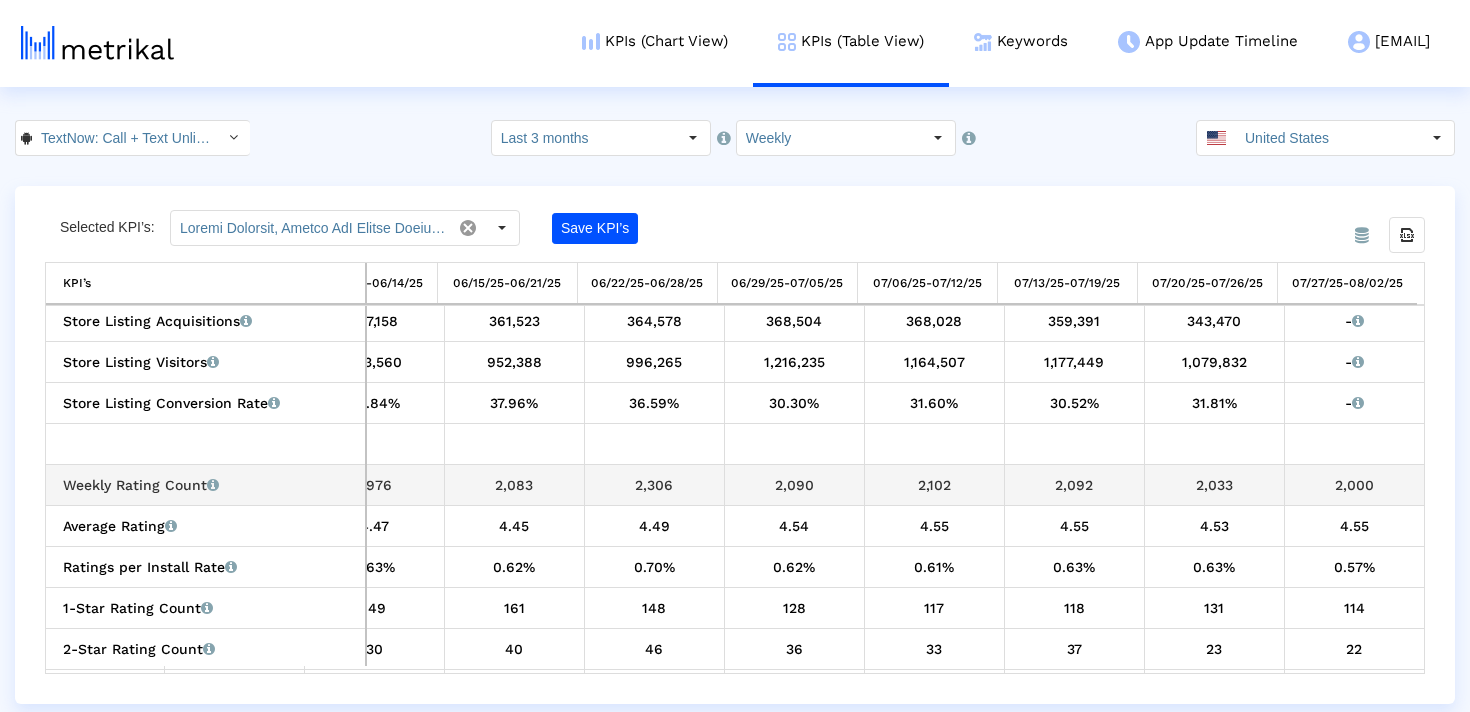 drag, startPoint x: 1372, startPoint y: 486, endPoint x: 1290, endPoint y: 485, distance: 82.006096 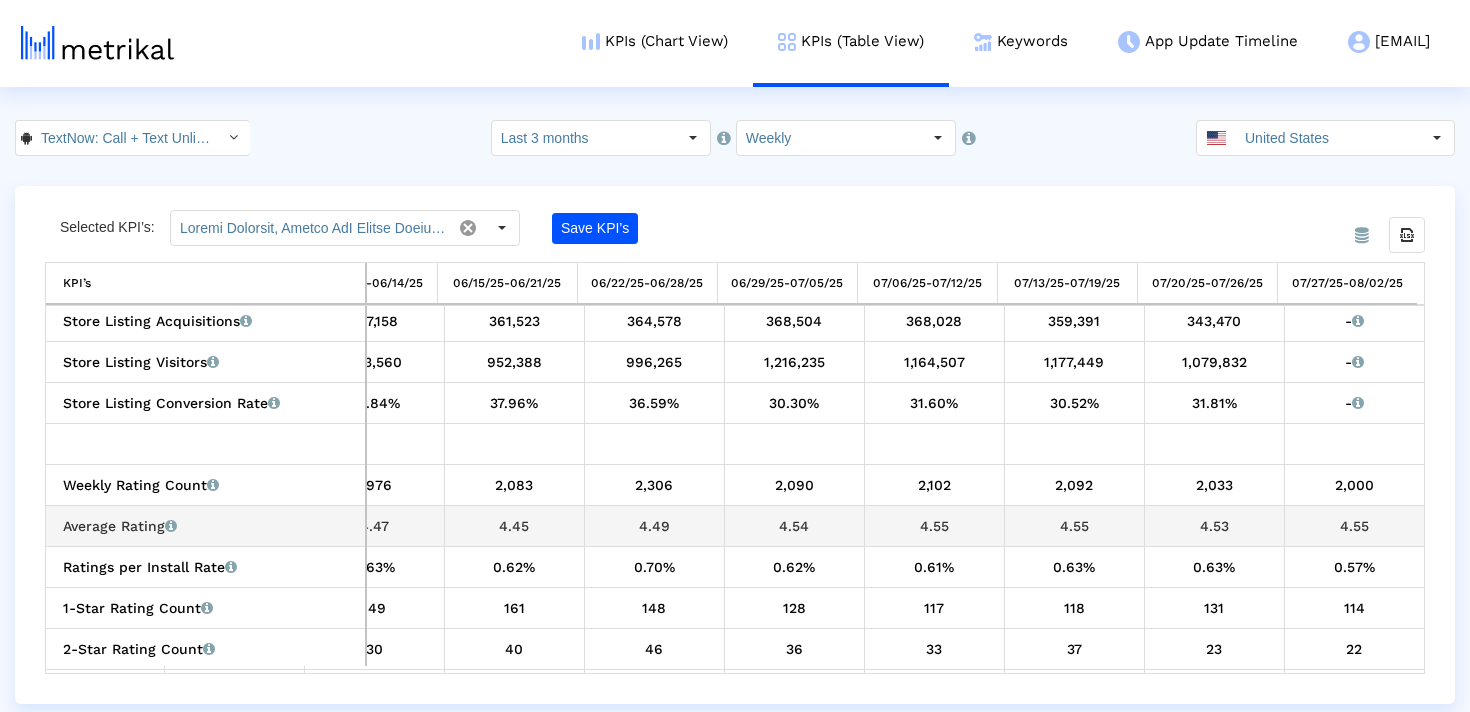 scroll, scrollTop: 667, scrollLeft: 769, axis: both 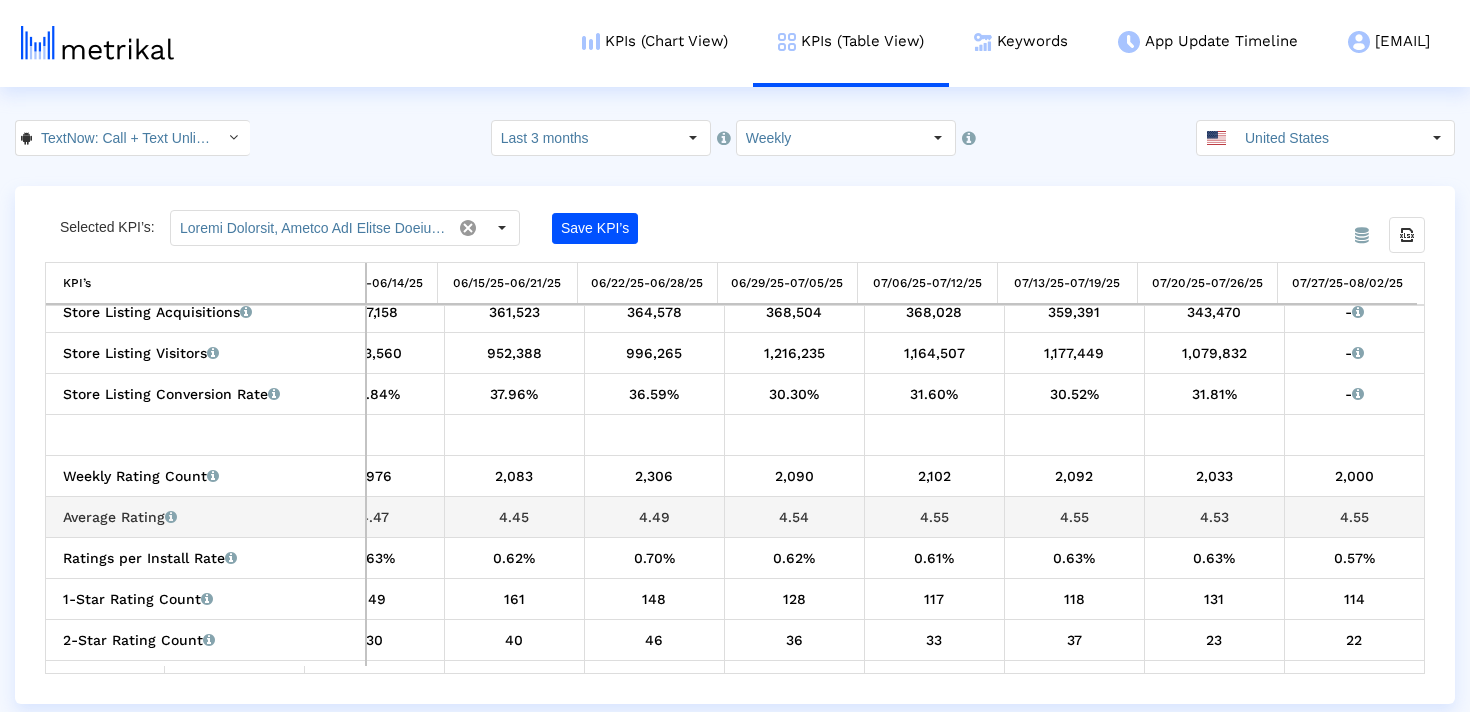 drag, startPoint x: 1386, startPoint y: 511, endPoint x: 1308, endPoint y: 511, distance: 78 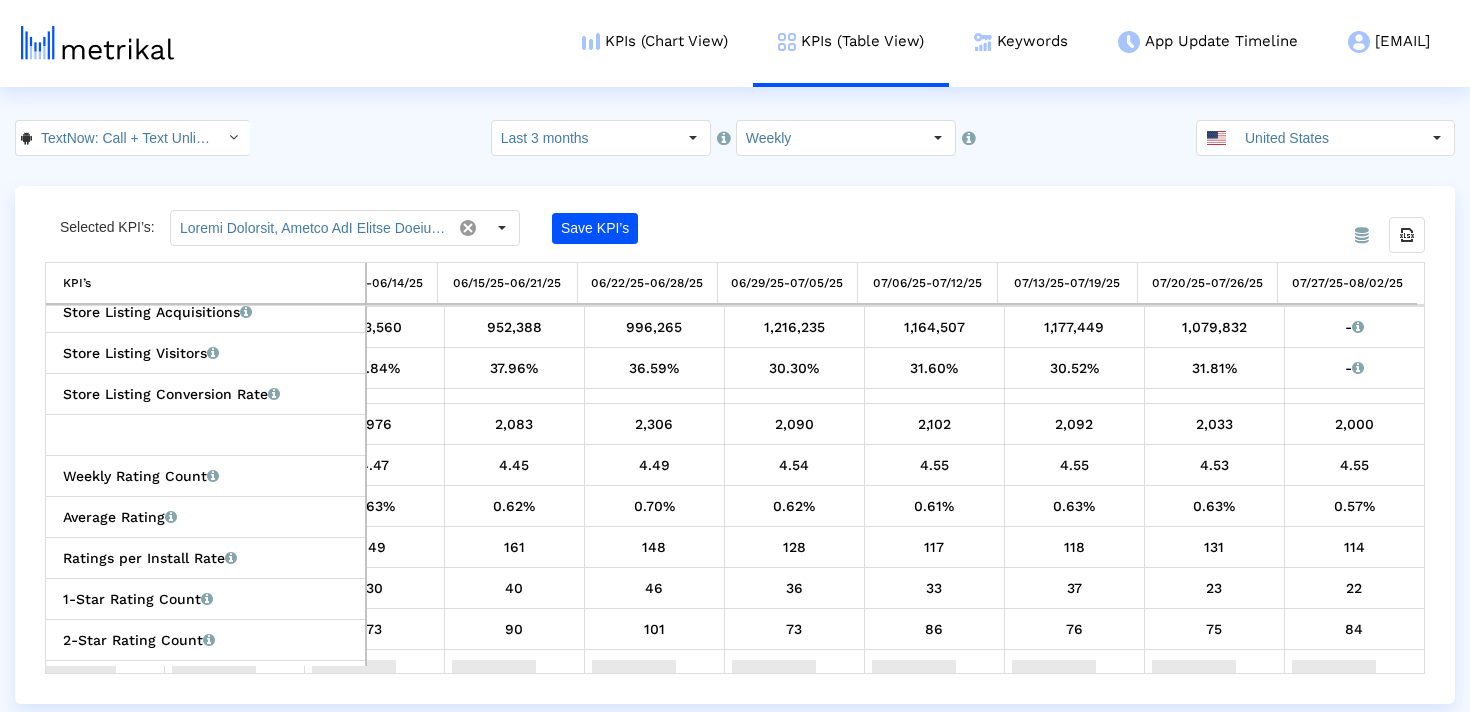 scroll, scrollTop: 588, scrollLeft: 769, axis: both 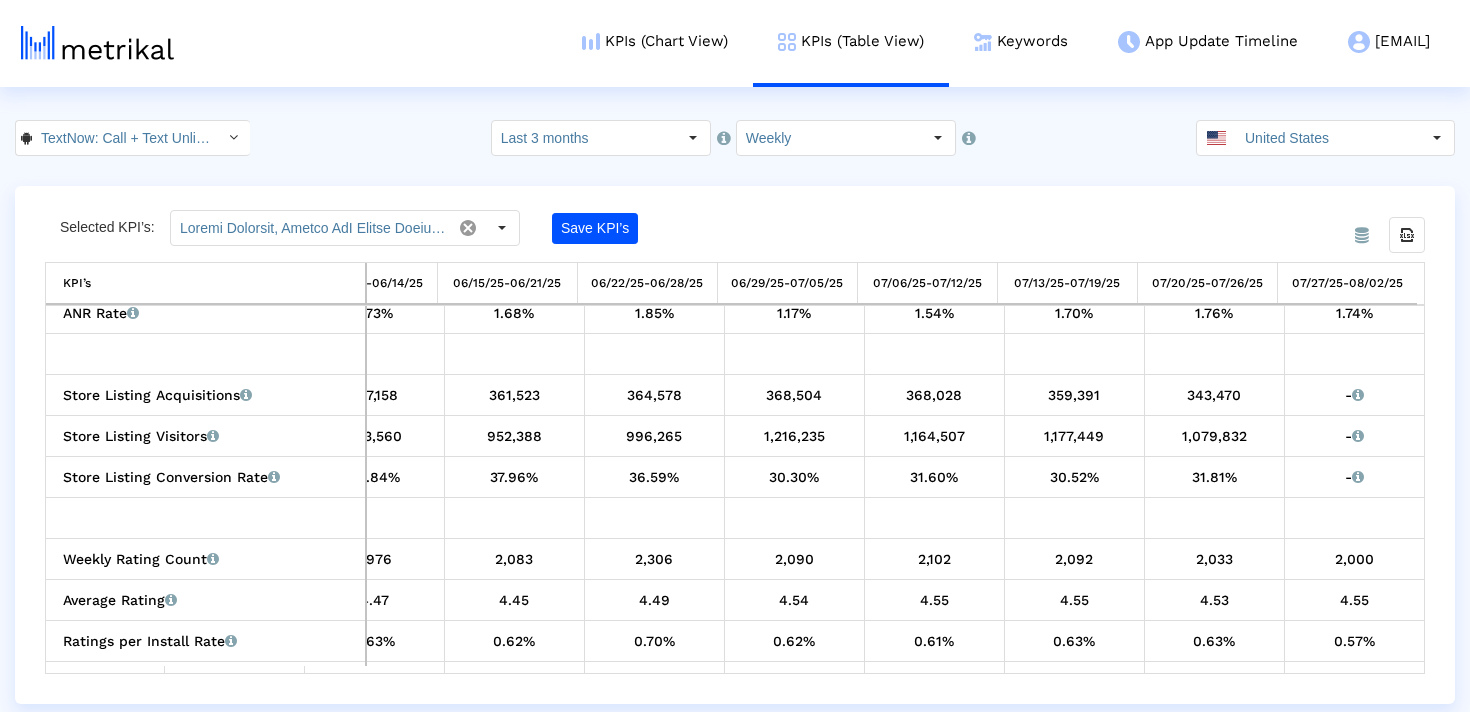 click 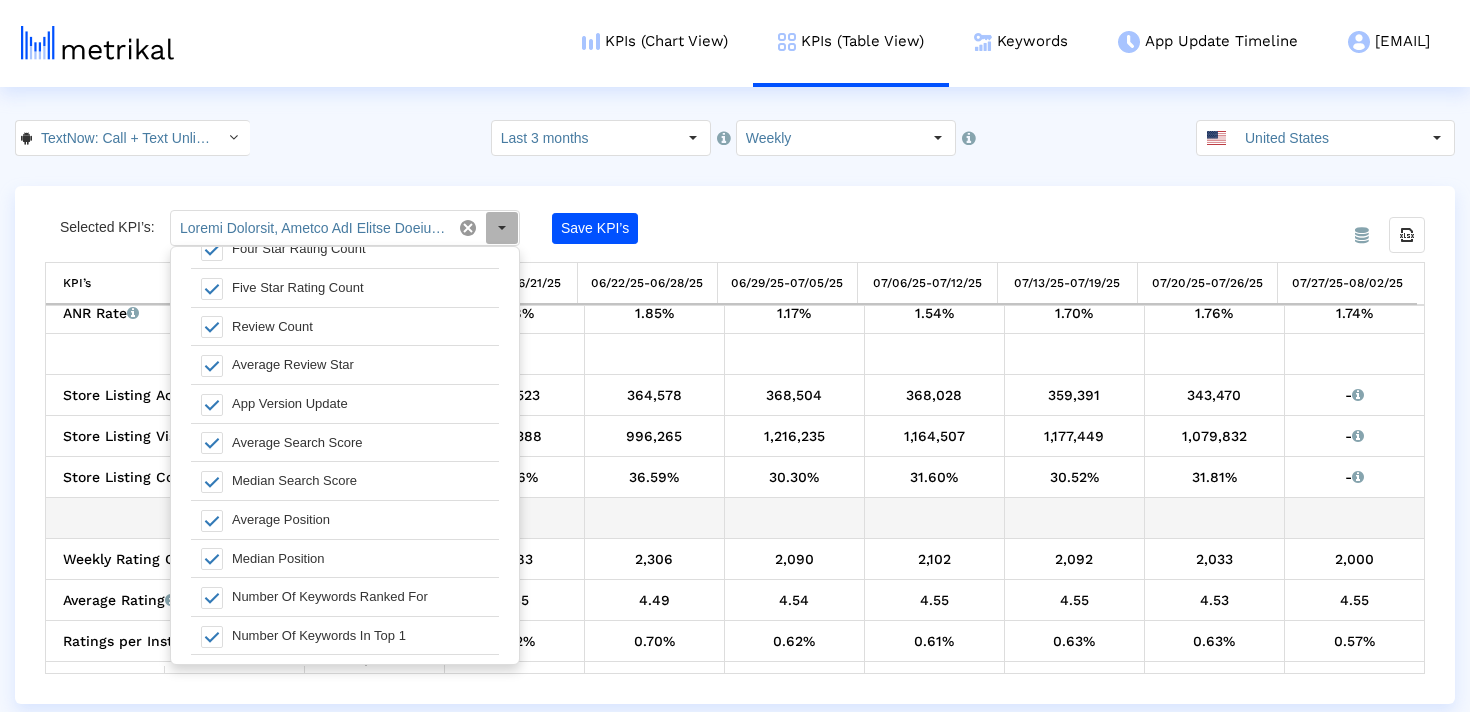 click on "ANR Rate   ANRs per Device Install as a percentage   1.62%    1.66%    1.62%    1.70%    1.81%    1.73%    1.68%    1.85%    1.17%    1.54%    1.70%    1.76%    1.74%                                              Store Listing Acquisitions   The number of users who visited your store listing and installed your app, who didn’t have it installed on any other devices at the time   330,710   340,278   362,764   369,802   370,108   377,158   361,523   364,578   368,504   368,028   359,391   343,470    -    This metric is not available yet from the source. Please check again soon.   Store Listing Visitors   1,289,099   1,283,472   1,301,062   1,386,911   1,247,353   923,560   952,388   996,265    -" 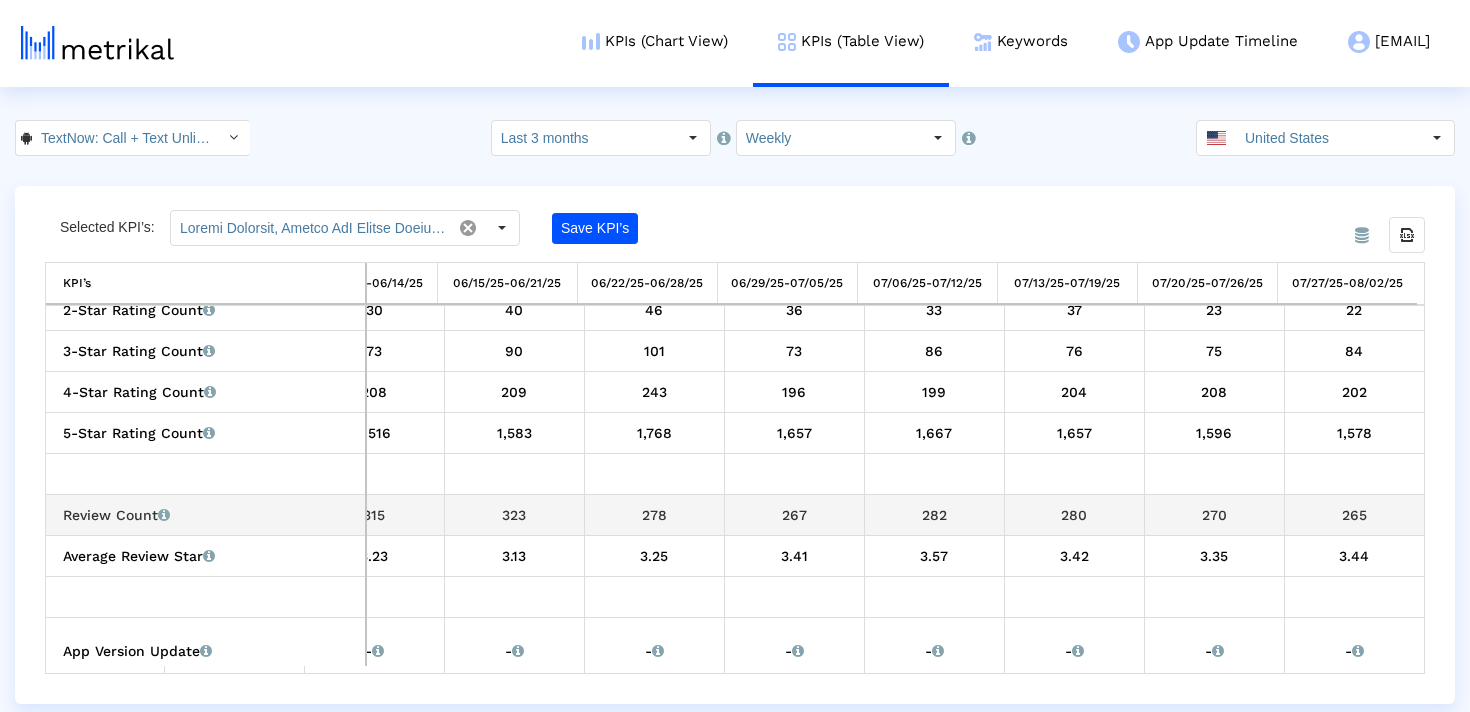 drag, startPoint x: 1368, startPoint y: 513, endPoint x: 1301, endPoint y: 513, distance: 67 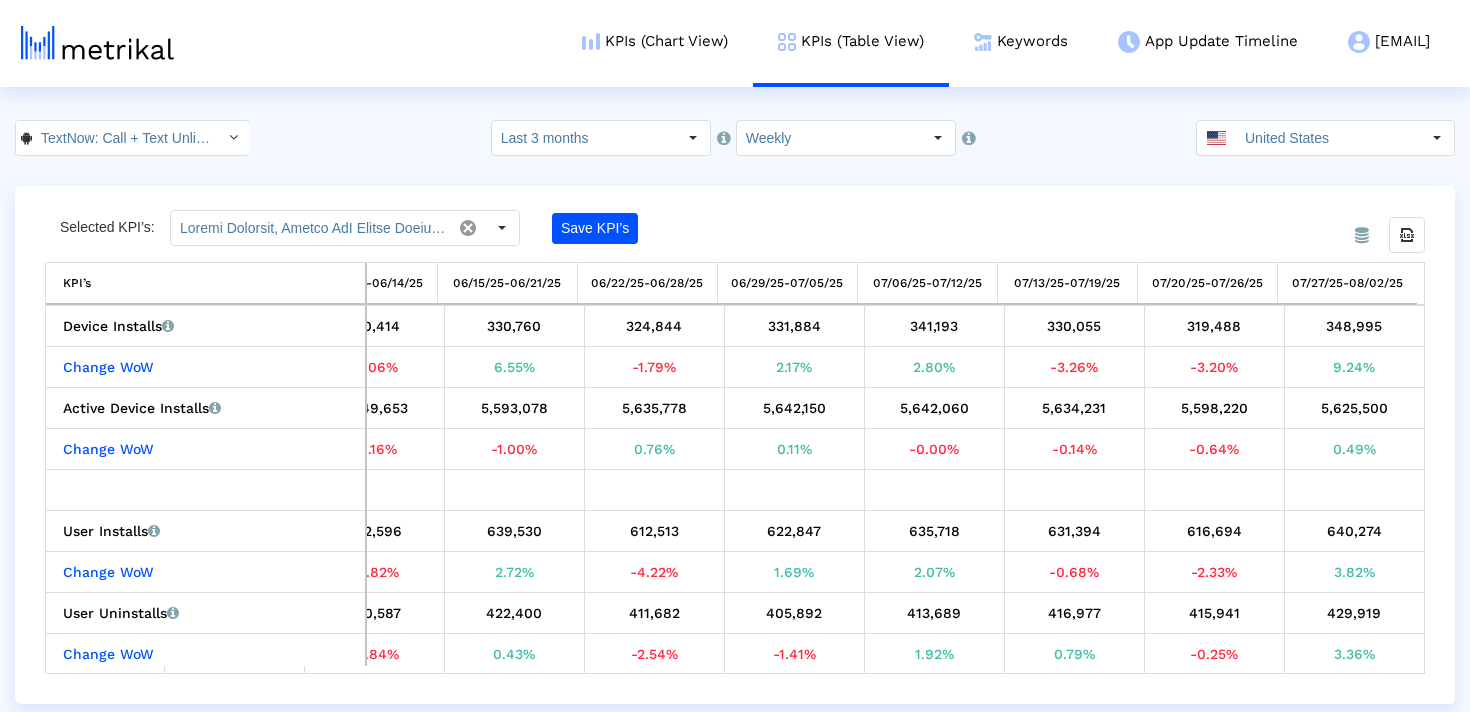 click on "TextNow: Call + Text Unlimited < [PACKAGE_NAME] > Pull down to refresh... Release to refresh... Refreshing...  TextNow: Call + Text Unlimited <[APP_ID]>   TextNow: Call + Text Unlimited <[PACKAGE_NAME]>  Loading...  Select how far back from today you would like to view the data below.  Last 3 months Pull down to refresh... Release to refresh... Refreshing... Last 1 month Last 3 months Last 6 months Last 9 months Last 13 months Last 25 months Loading...  Select how would like to group the data below.  Weekly [COUNTRY]  From Database Selected KPI’s: Pull down to refresh... Release to refresh... Refreshing... Select All Device Installs Change WoW Device Installs Active Device Installs Change WoW Active Device Installs User Installs Change WoW User Installs User Uninstalls Change WoW User Uninstalls Install Events Change WoW Install Events Crashes ANRs Crash Rate ANR Rate Store Listing Acquisitions Store Listing Visitors Store Listing Conversion Rate Rating Count Average Rating" 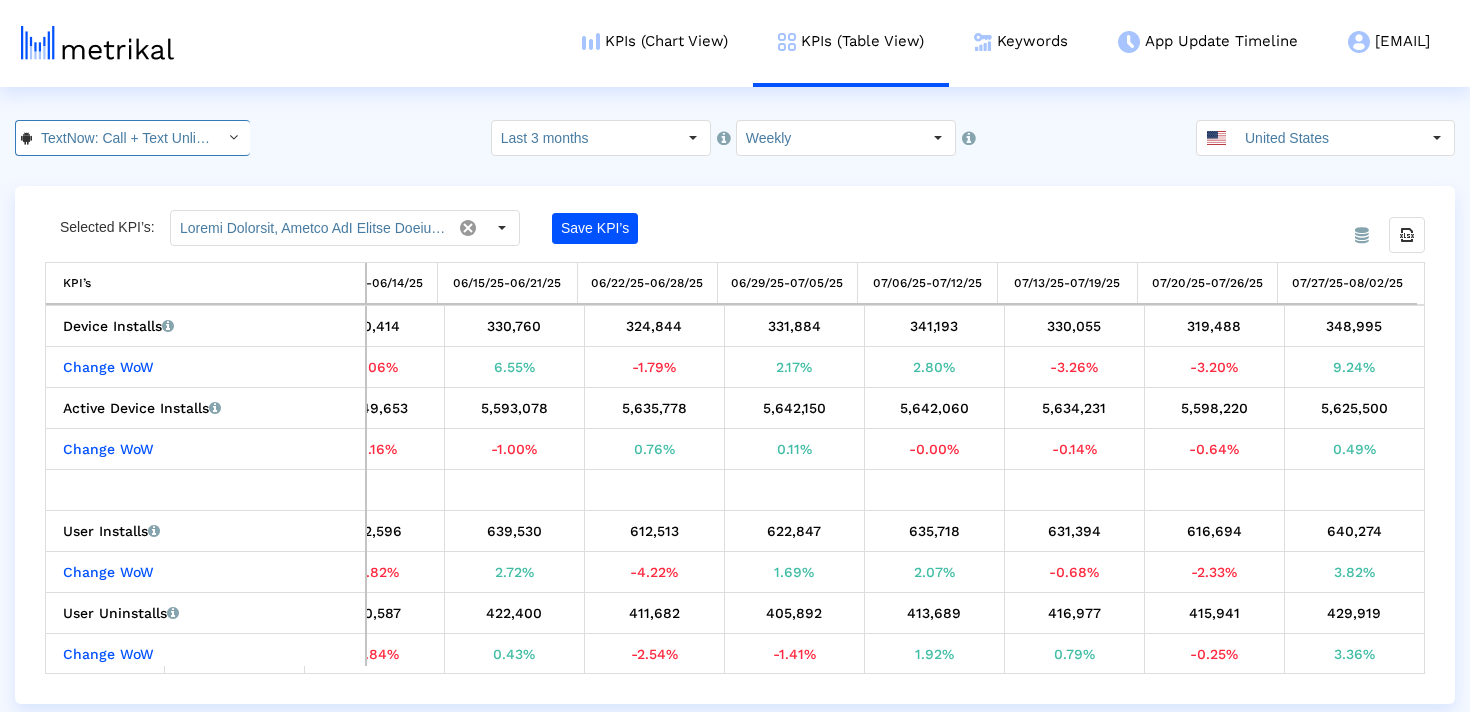 click on "TextNow: Call + Text Unlimited < com.enflick.android.TextNow >" 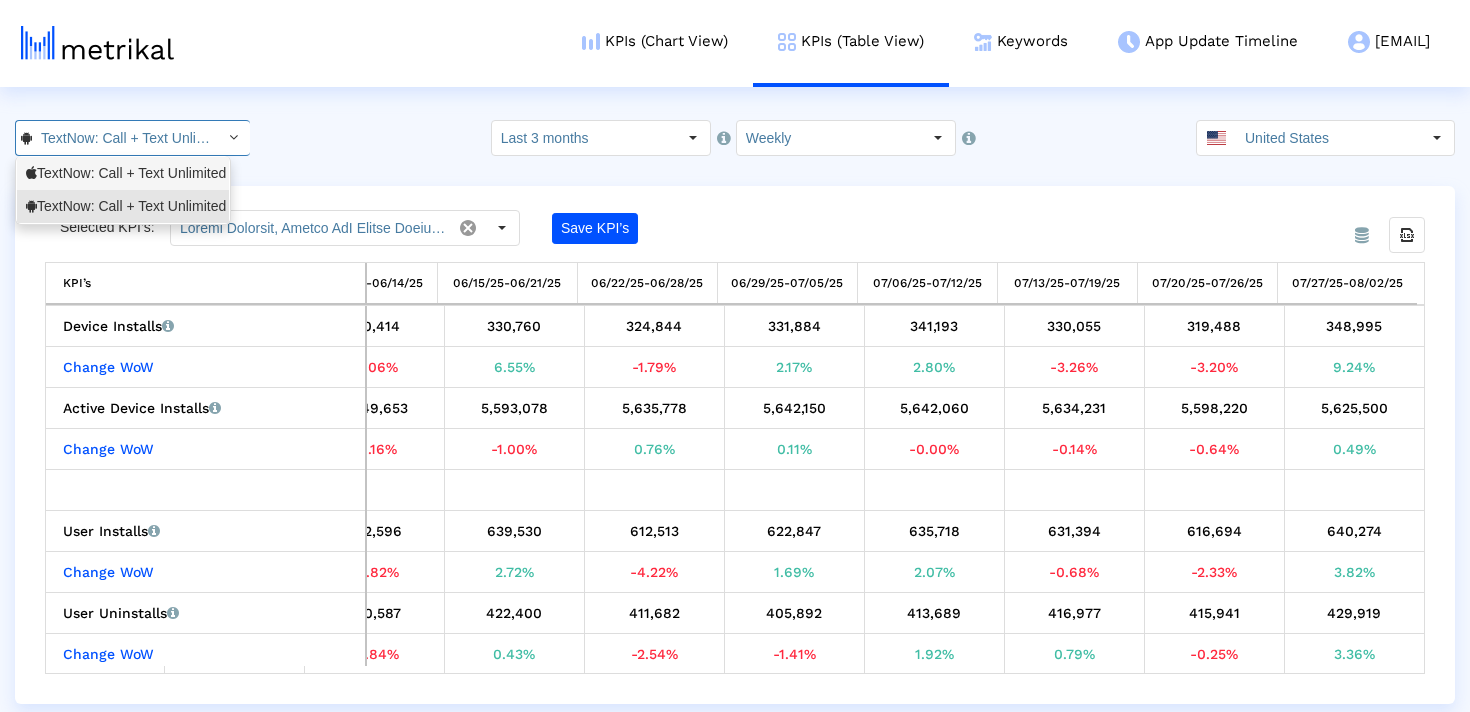 click on "TextNow: Call + Text Unlimited <[APP_ID]>" at bounding box center (123, 173) 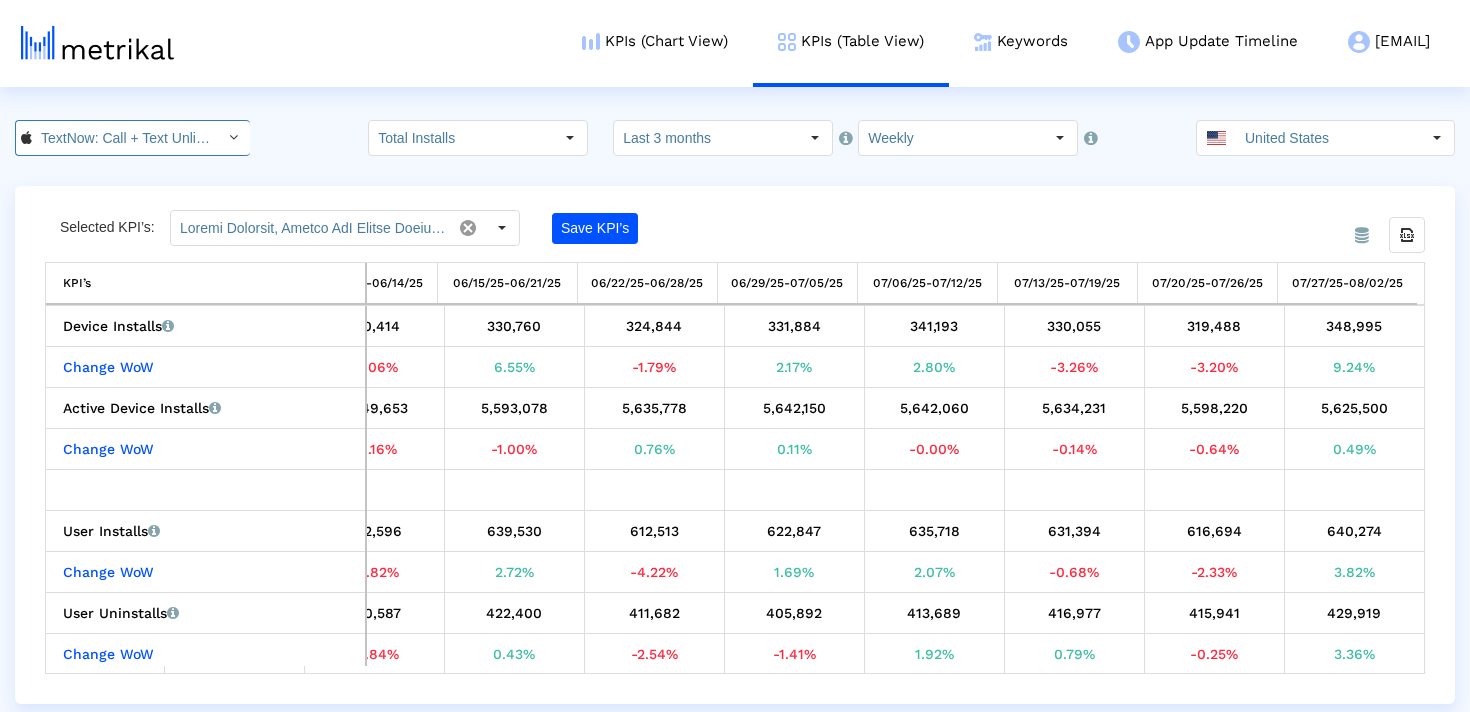 scroll, scrollTop: 0, scrollLeft: 139, axis: horizontal 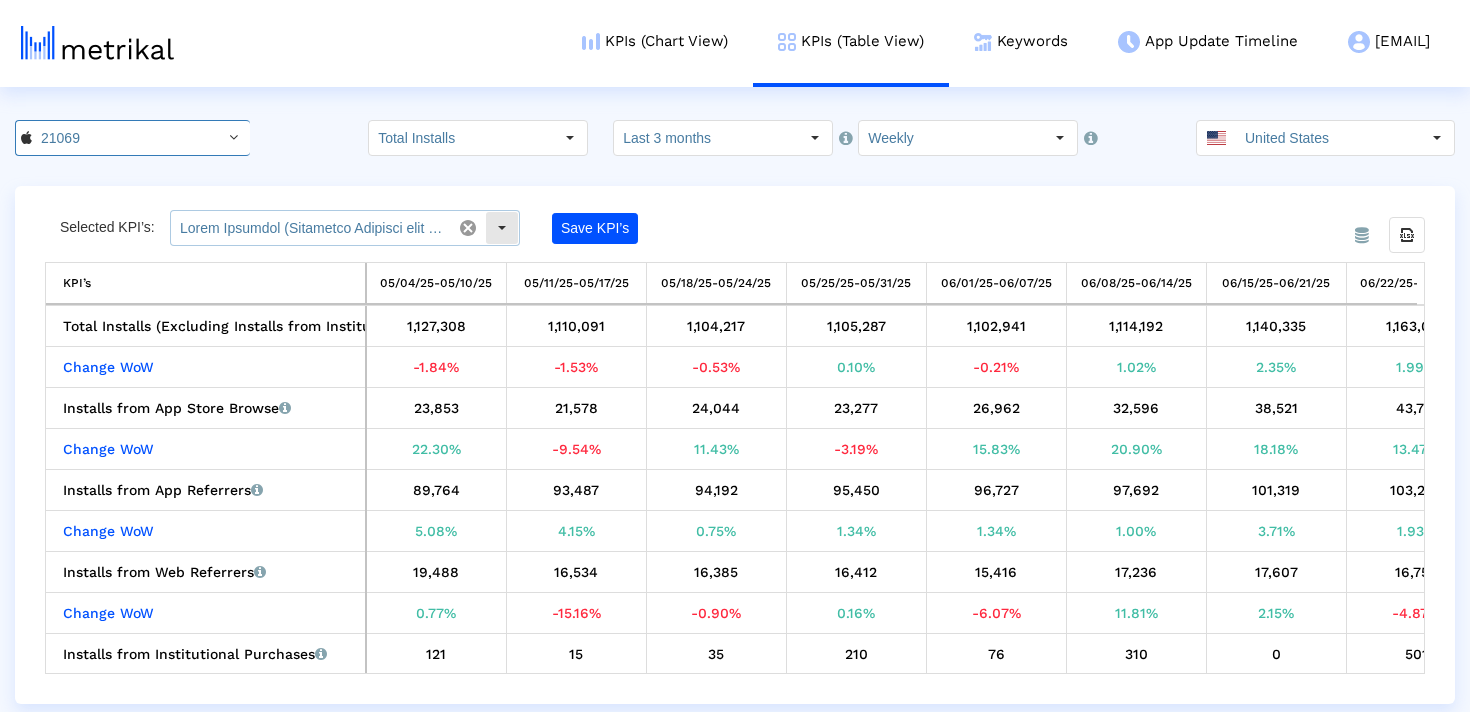 click 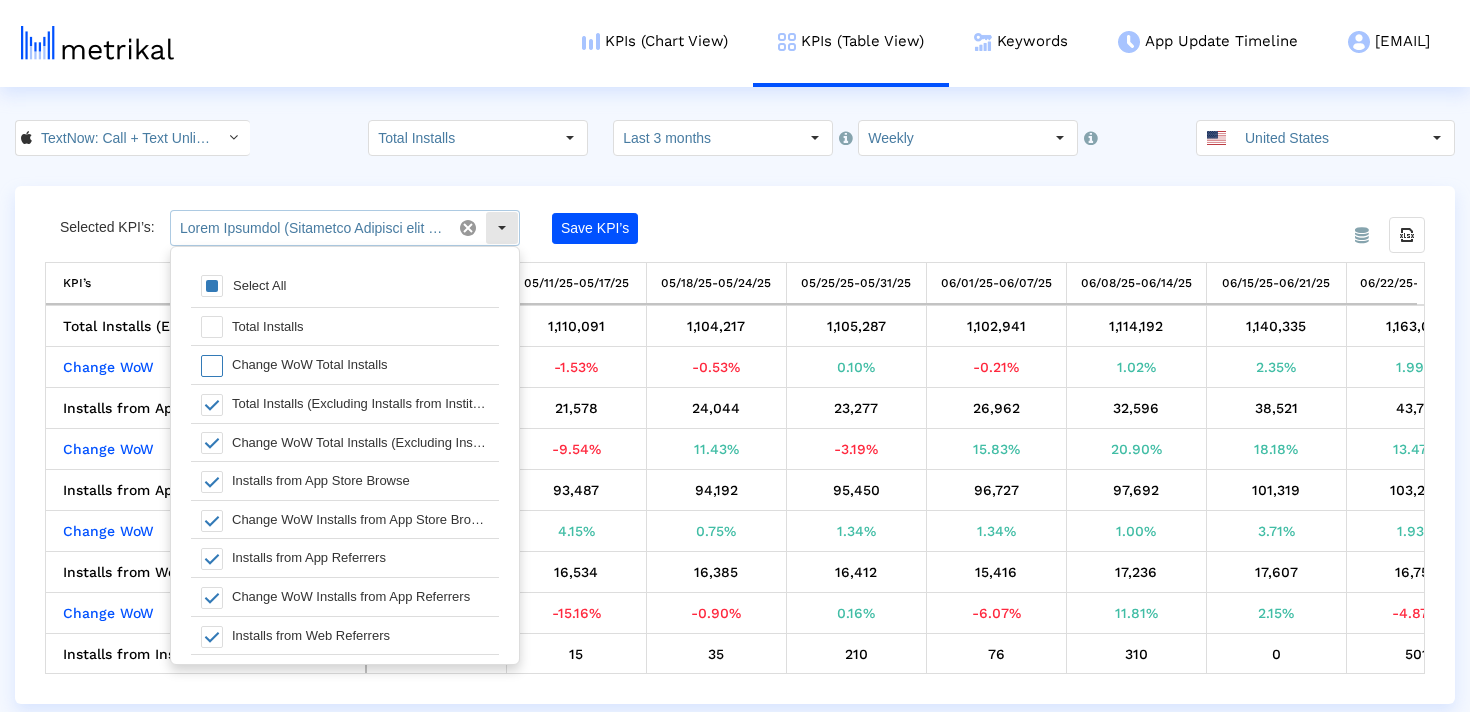 scroll, scrollTop: 20, scrollLeft: 0, axis: vertical 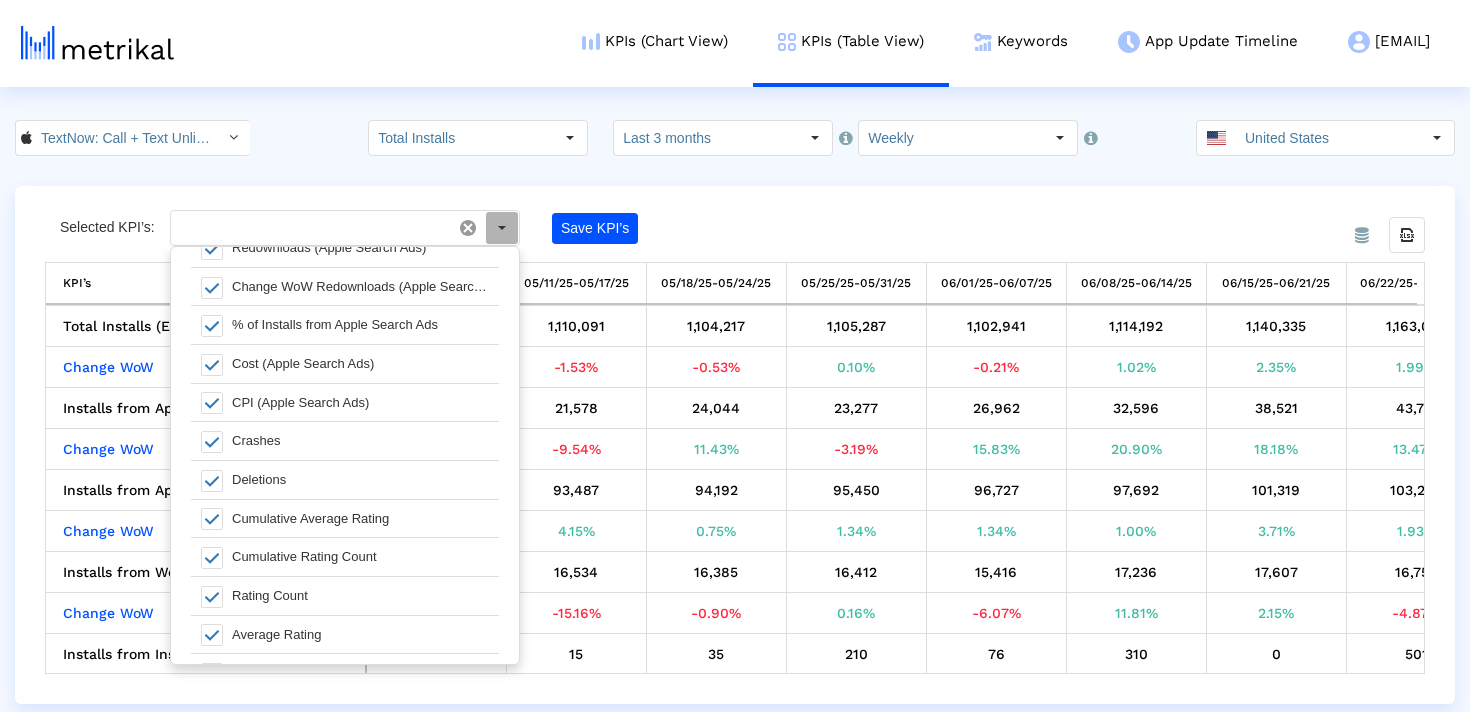 drag, startPoint x: 328, startPoint y: 162, endPoint x: 322, endPoint y: 173, distance: 12.529964 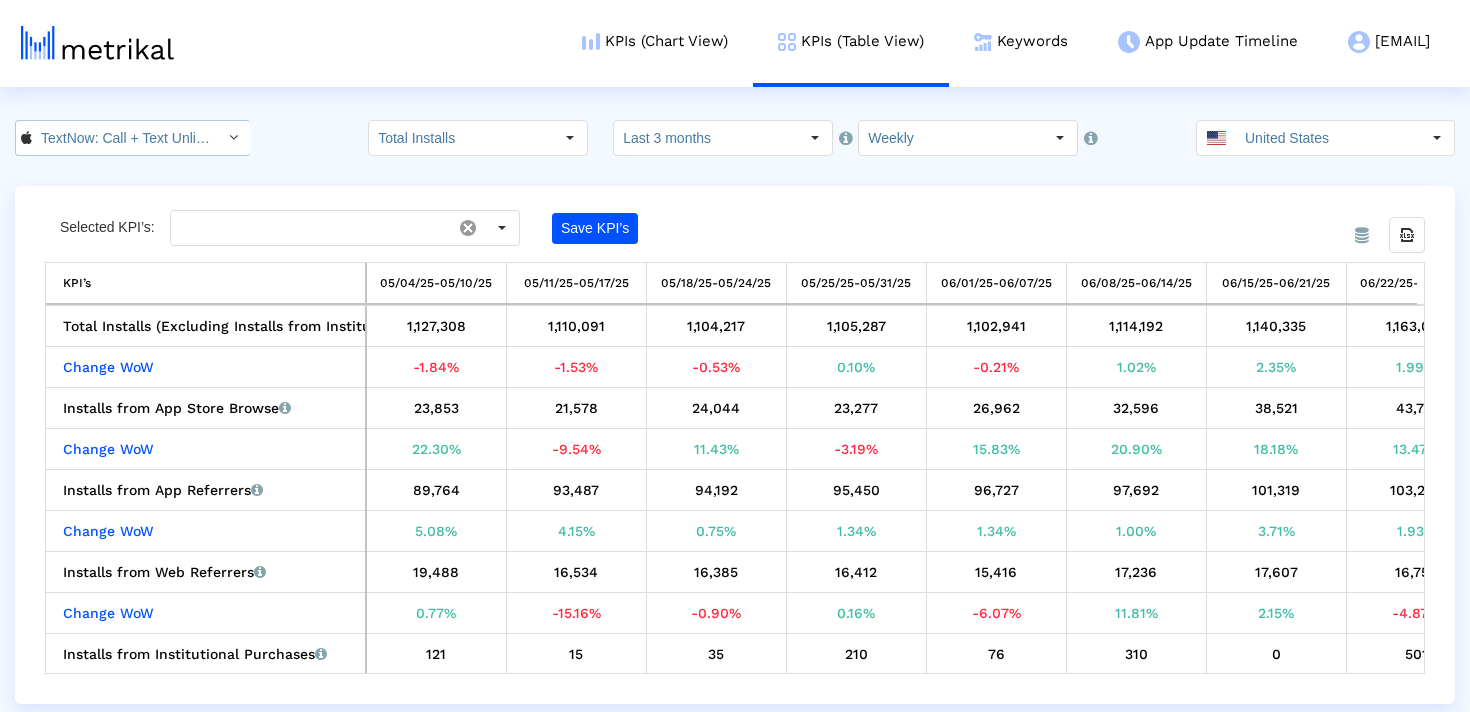 drag, startPoint x: 179, startPoint y: 141, endPoint x: 178, endPoint y: 202, distance: 61.008198 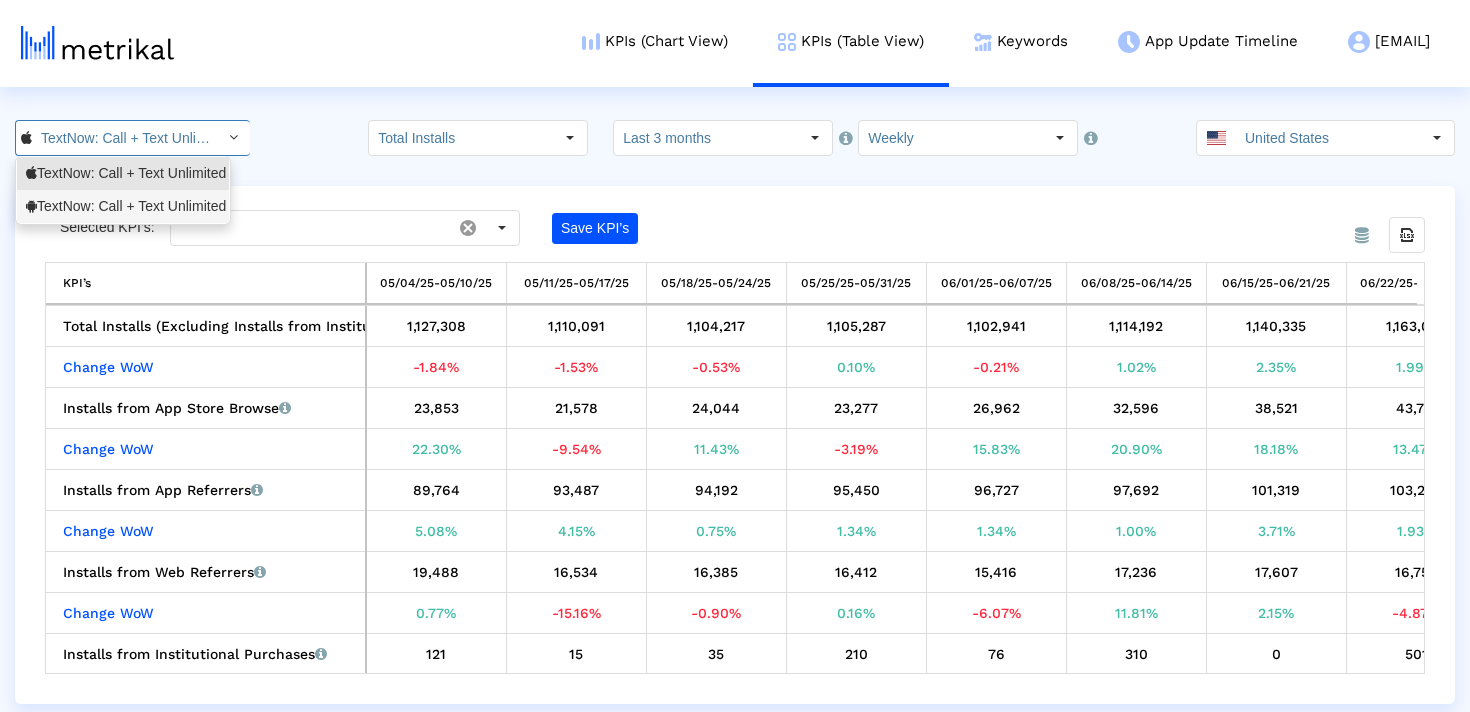 click on "TextNow: Call + Text Unlimited <com.enflick.android.TextNow>" at bounding box center [123, 206] 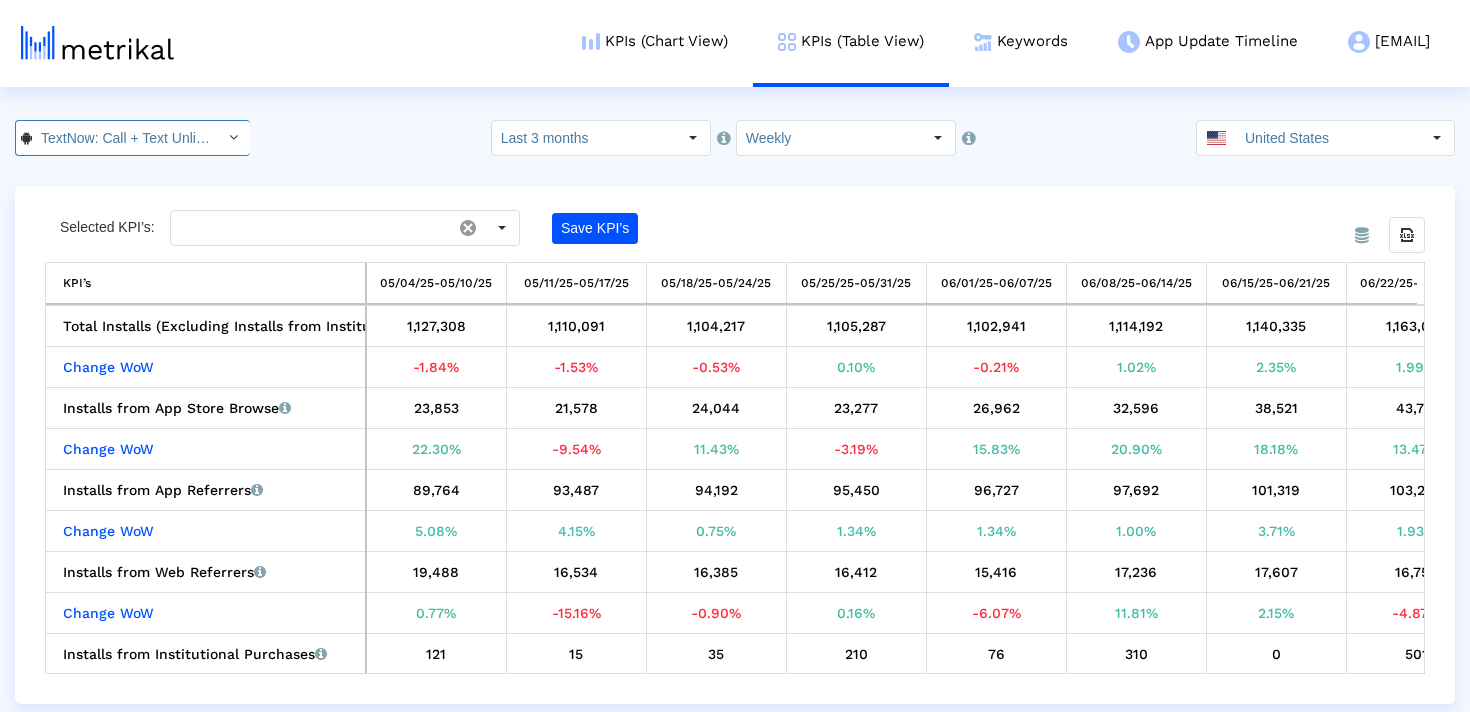 scroll, scrollTop: 0, scrollLeft: 251, axis: horizontal 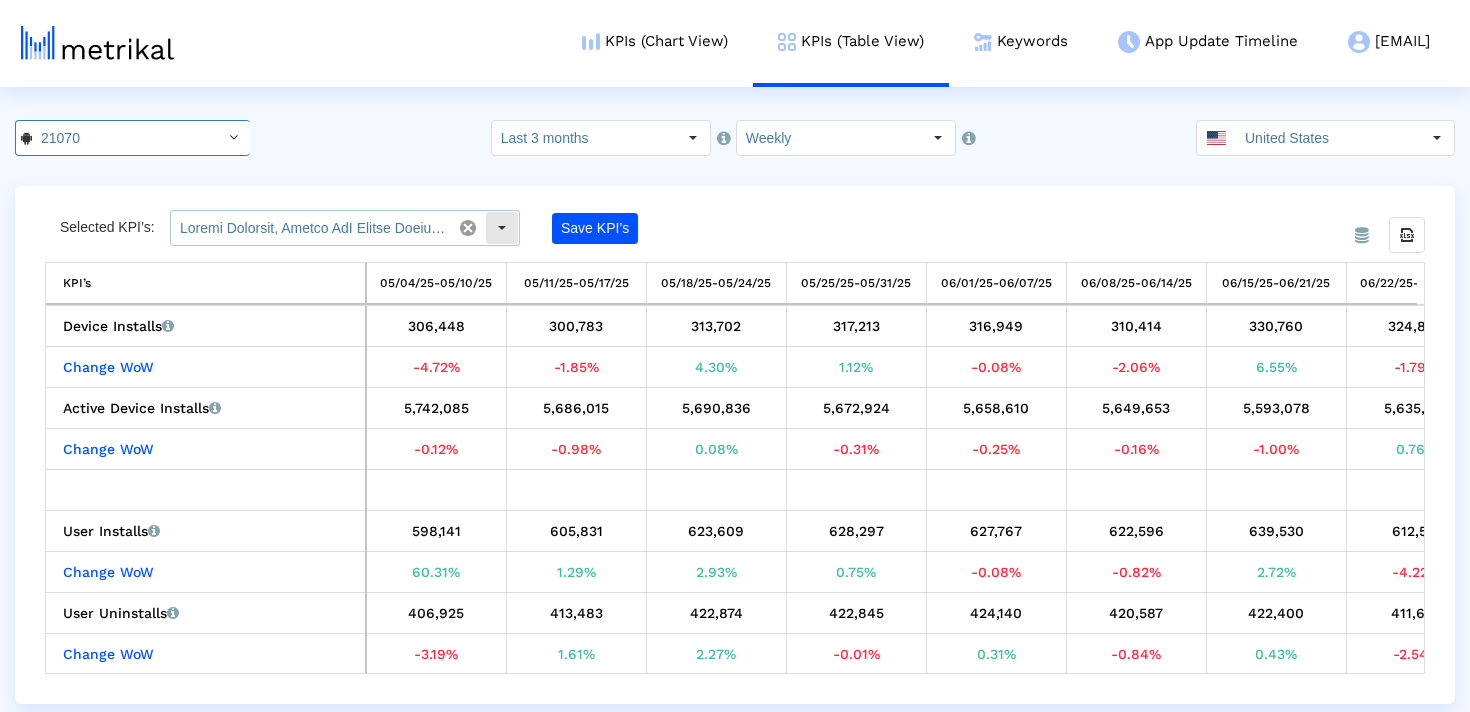 click 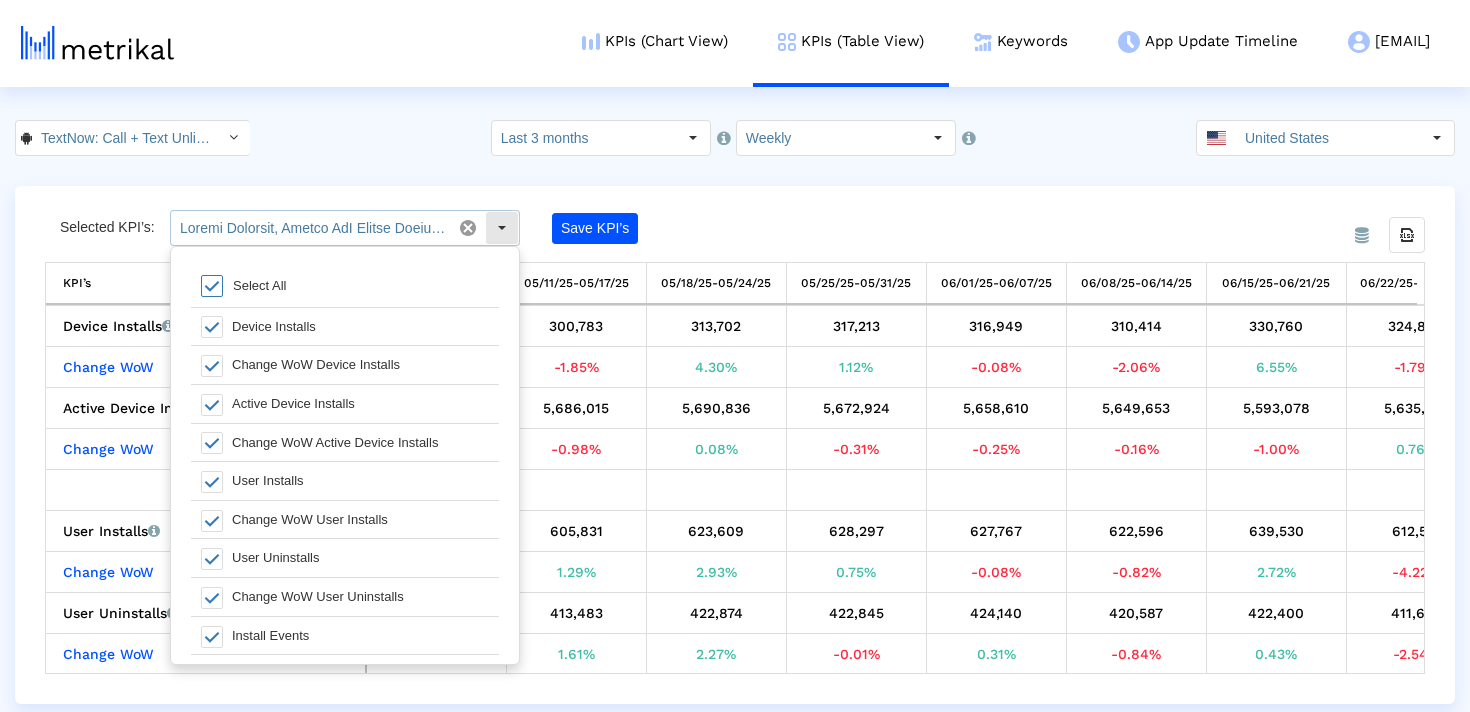 scroll, scrollTop: 20, scrollLeft: 0, axis: vertical 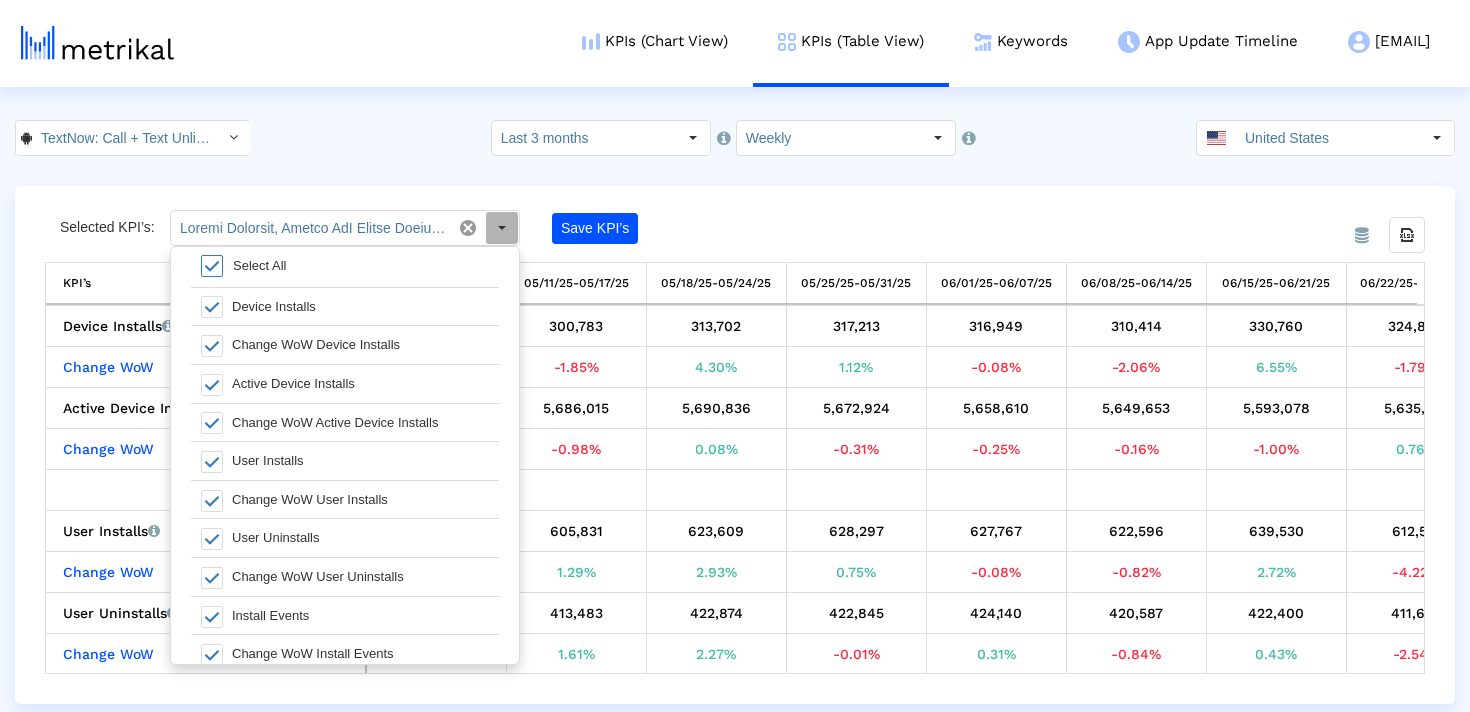 click on "Device Installs   Number of times that the app was installed on unique devices from all sources, reported by Google Play Developer Console.   306,448" 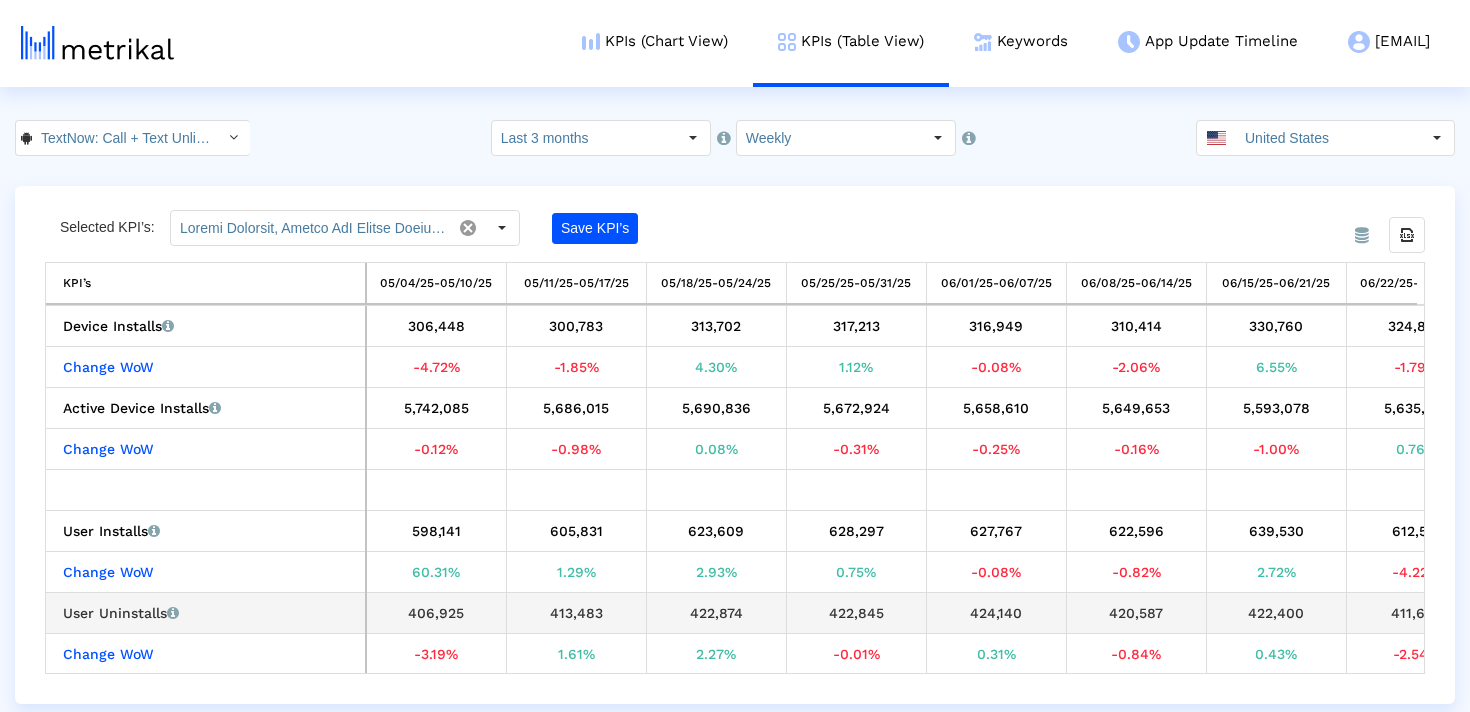 scroll, scrollTop: 625, scrollLeft: 0, axis: vertical 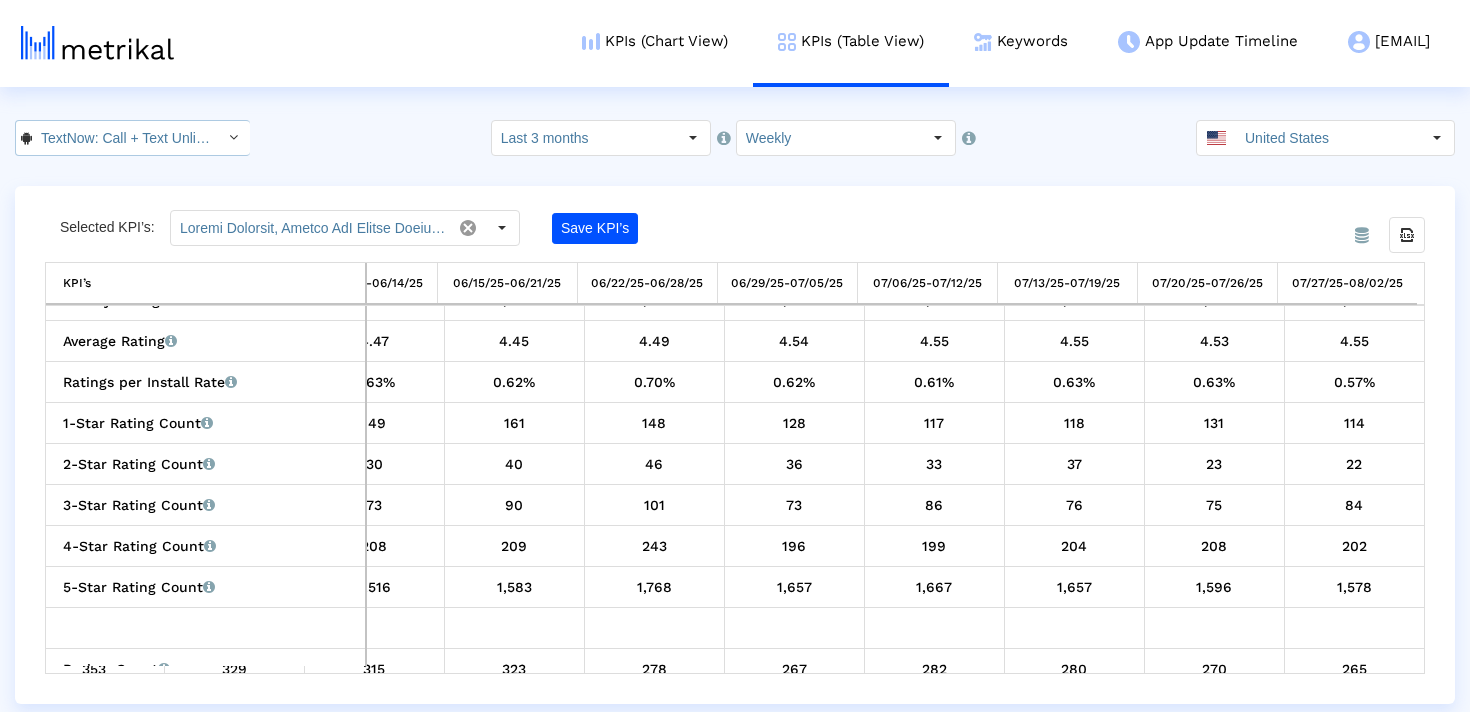 click on "TextNow: Call + Text Unlimited < com.enflick.android.TextNow >" 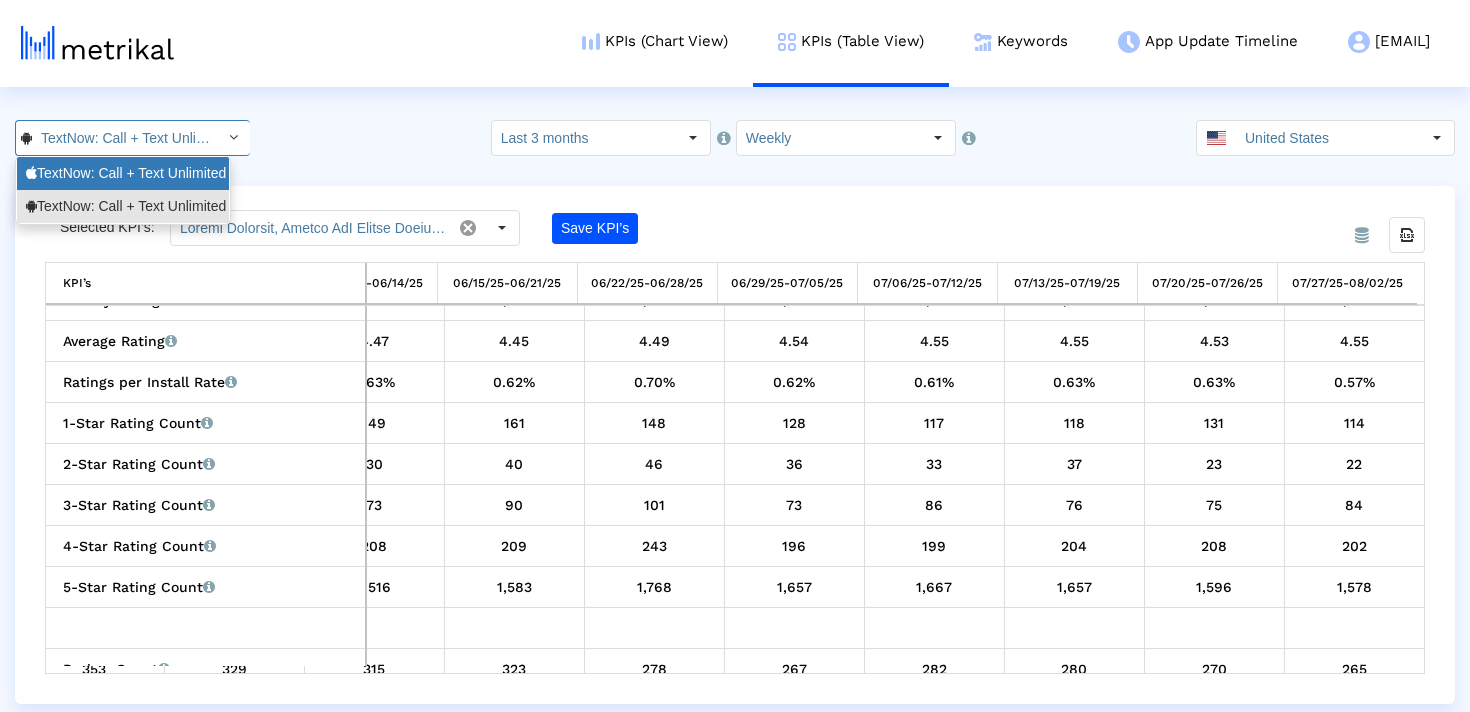 click on "TextNow: Call + Text Unlimited <[APP_ID]>" at bounding box center (123, 173) 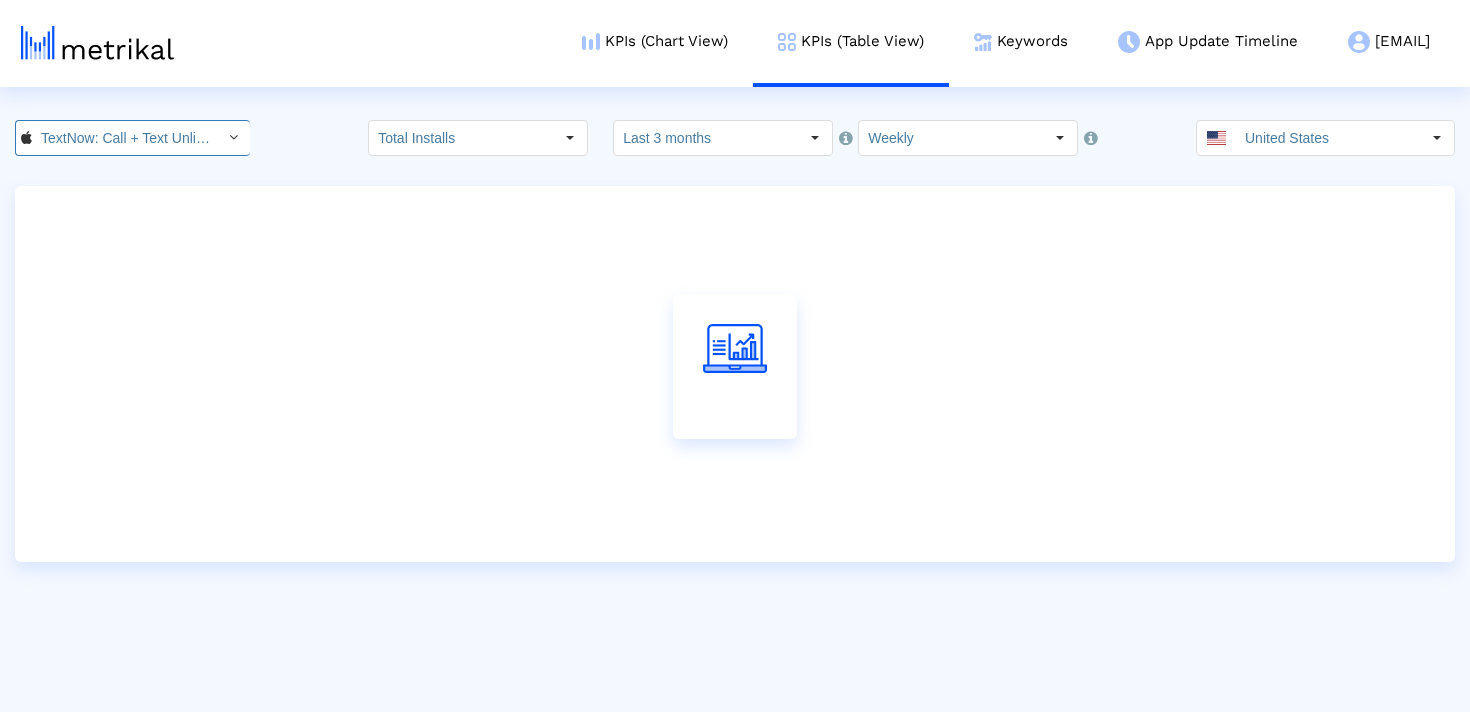 scroll, scrollTop: 0, scrollLeft: 139, axis: horizontal 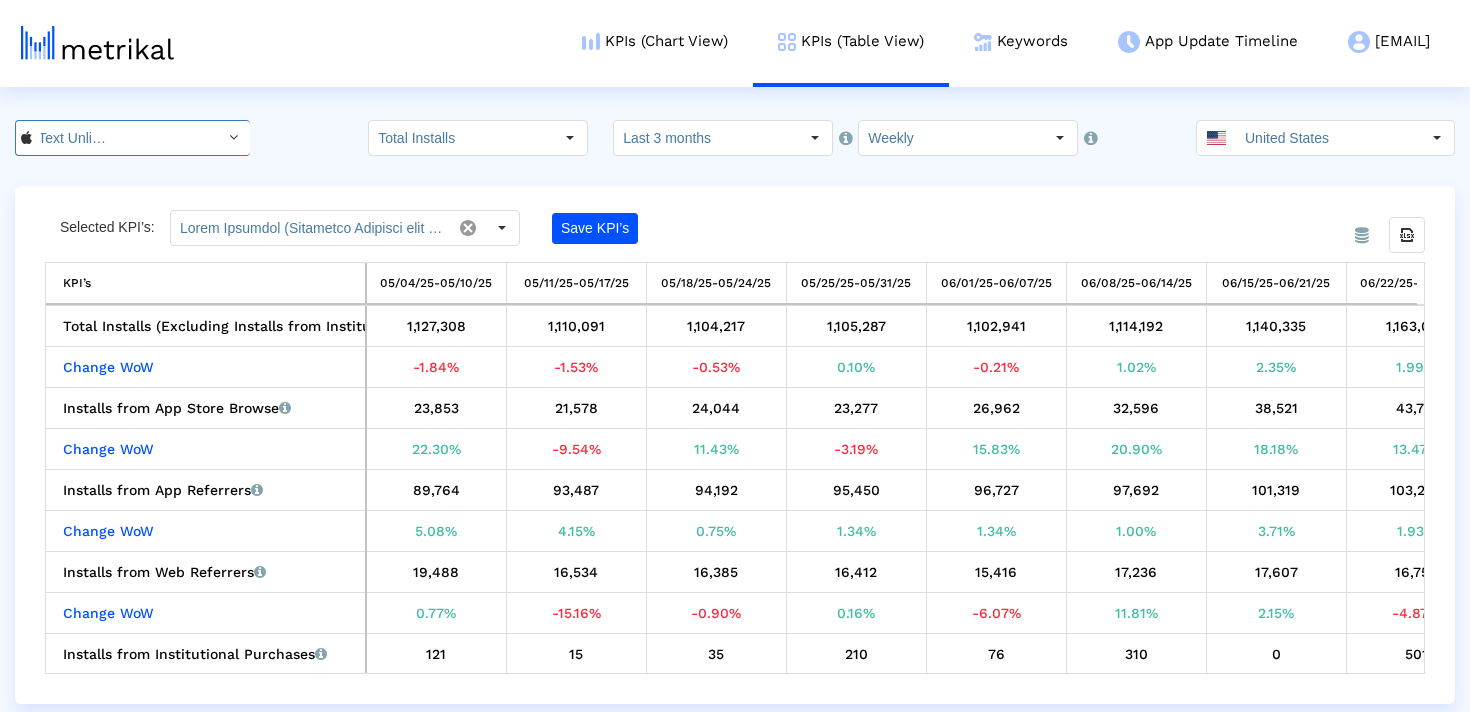 click 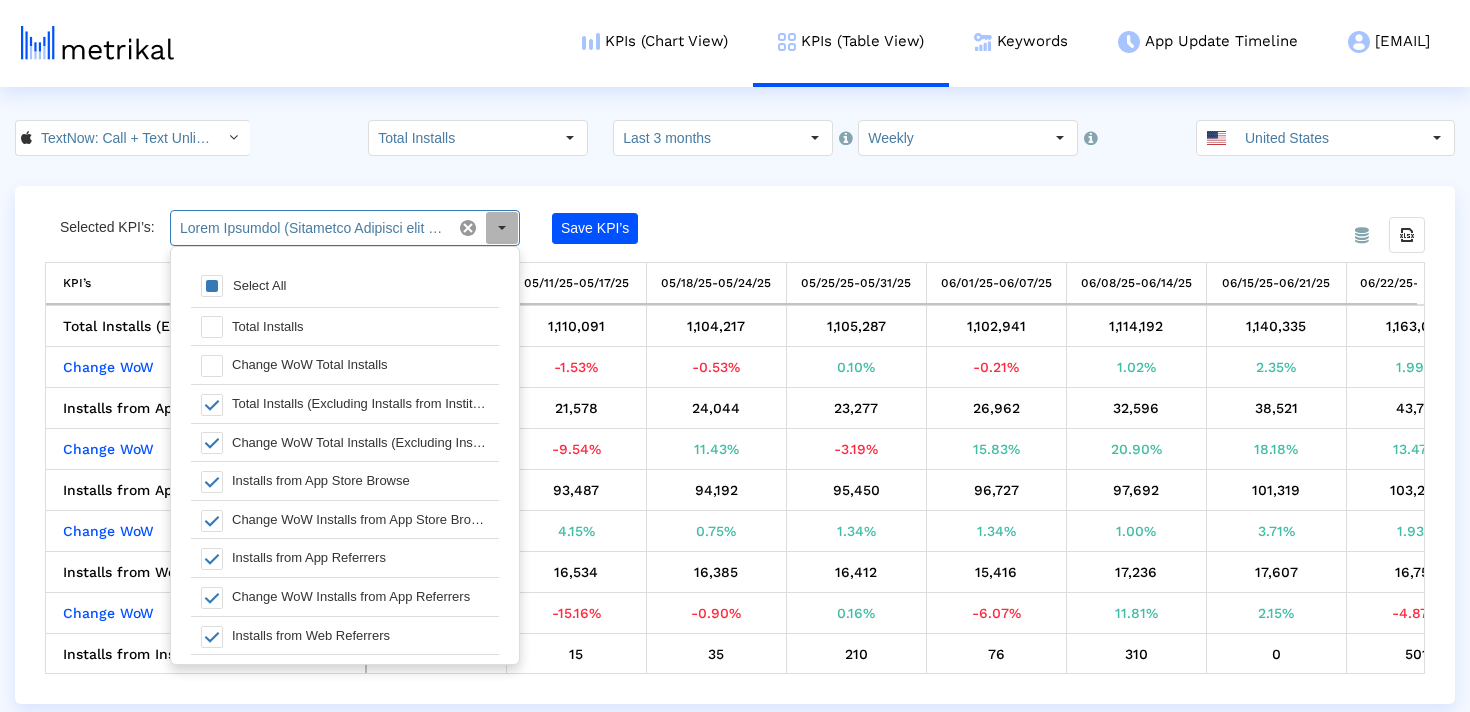 click 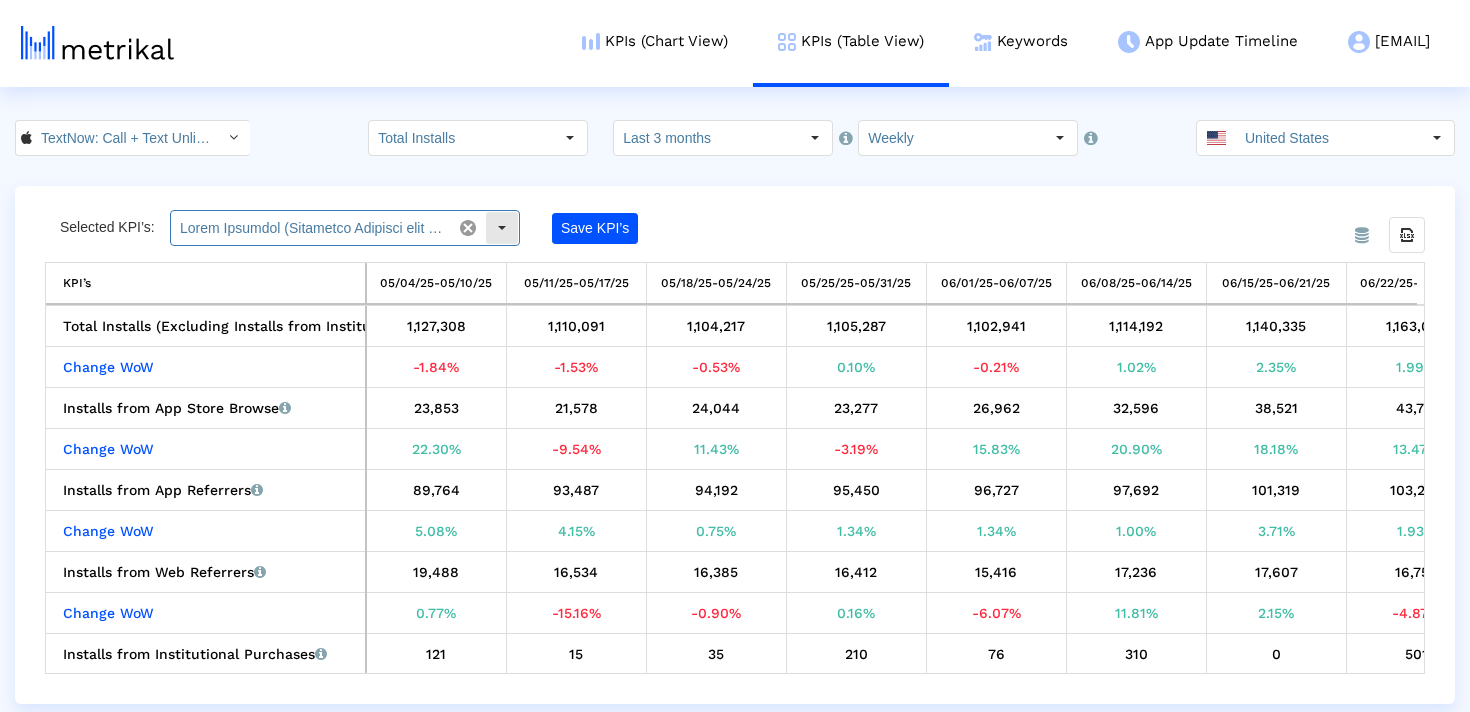 click 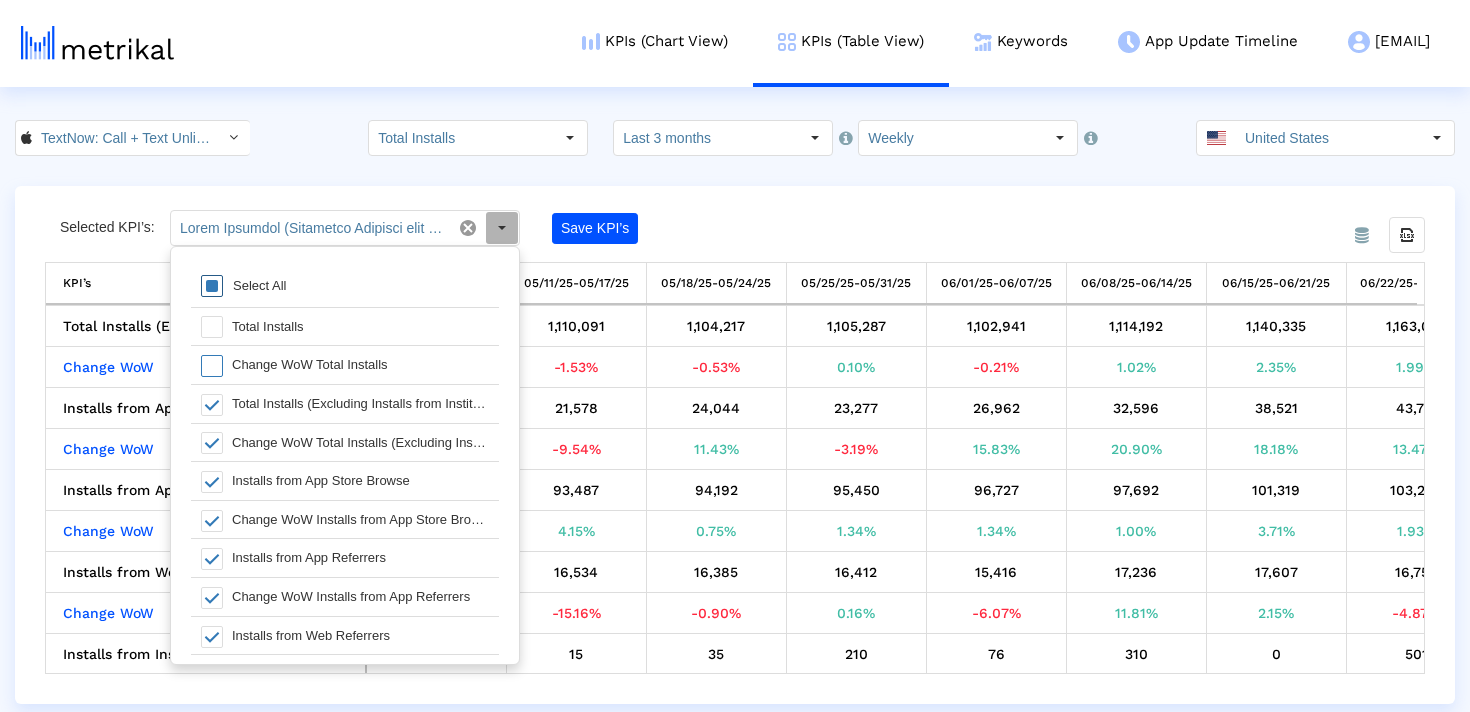 scroll, scrollTop: 20, scrollLeft: 0, axis: vertical 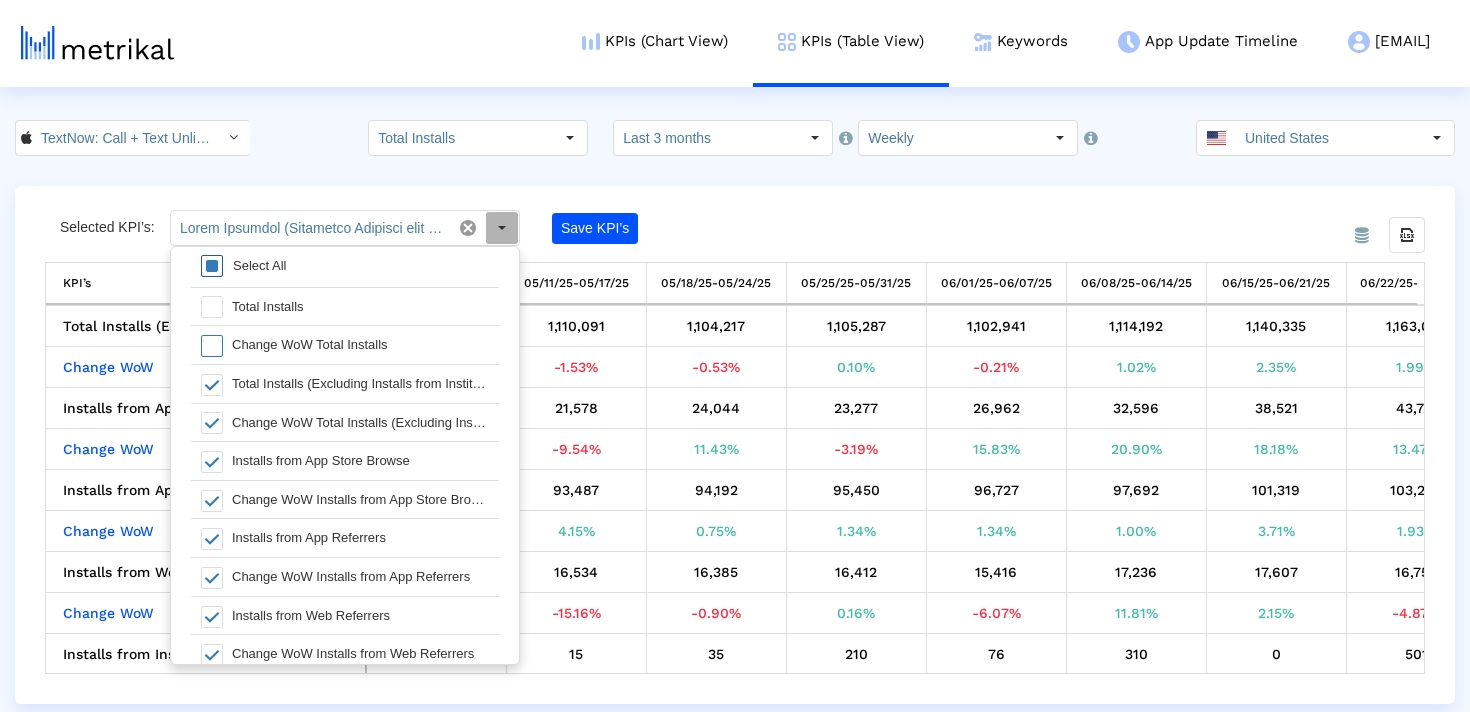 click on "Select All" at bounding box center (259, 265) 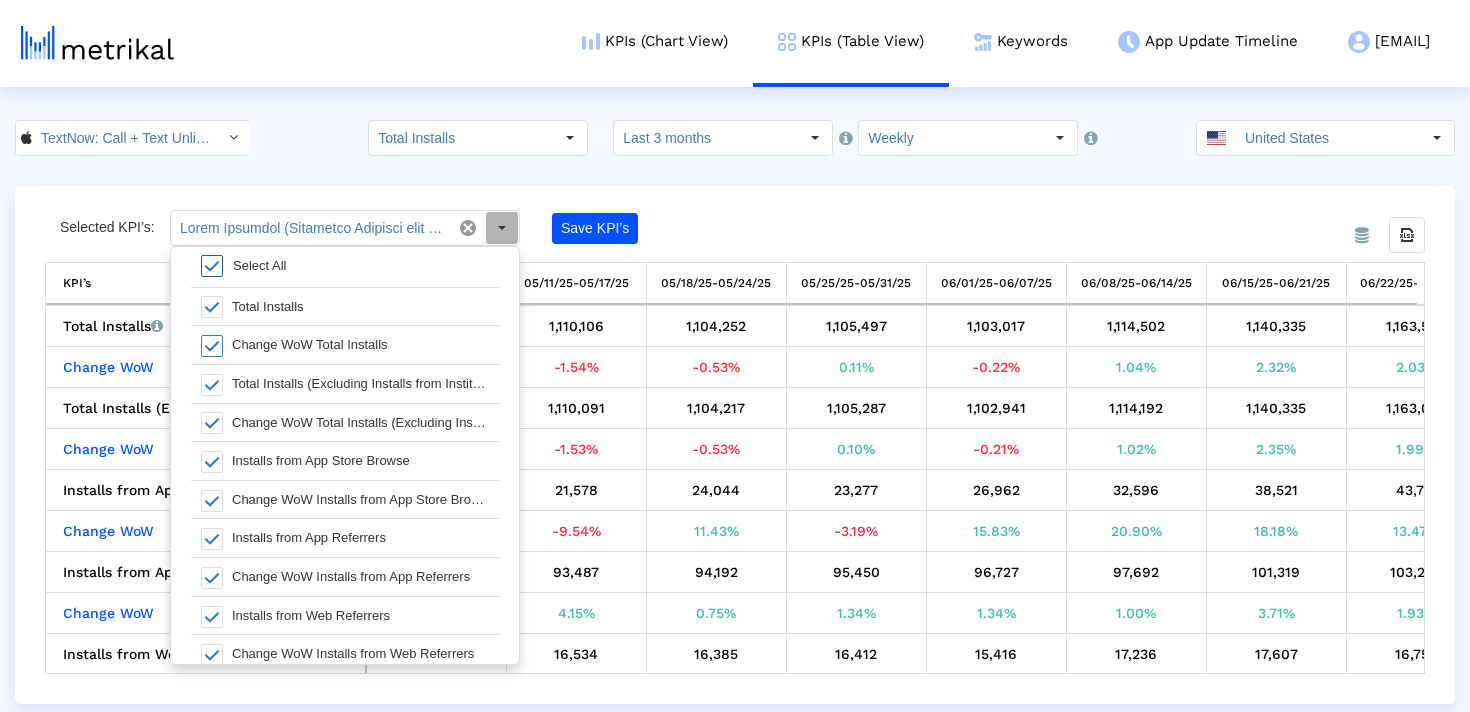 click on "Select All" at bounding box center [345, 267] 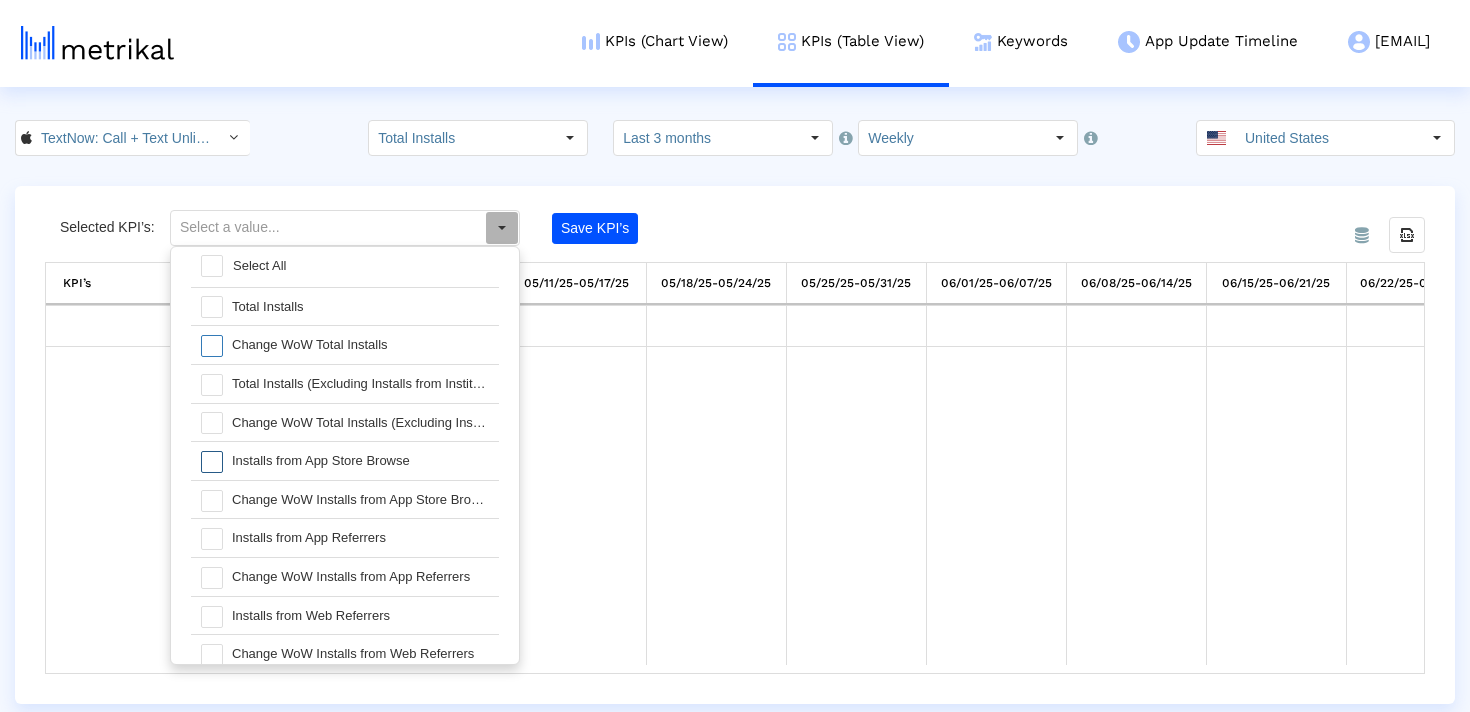 click at bounding box center (212, 462) 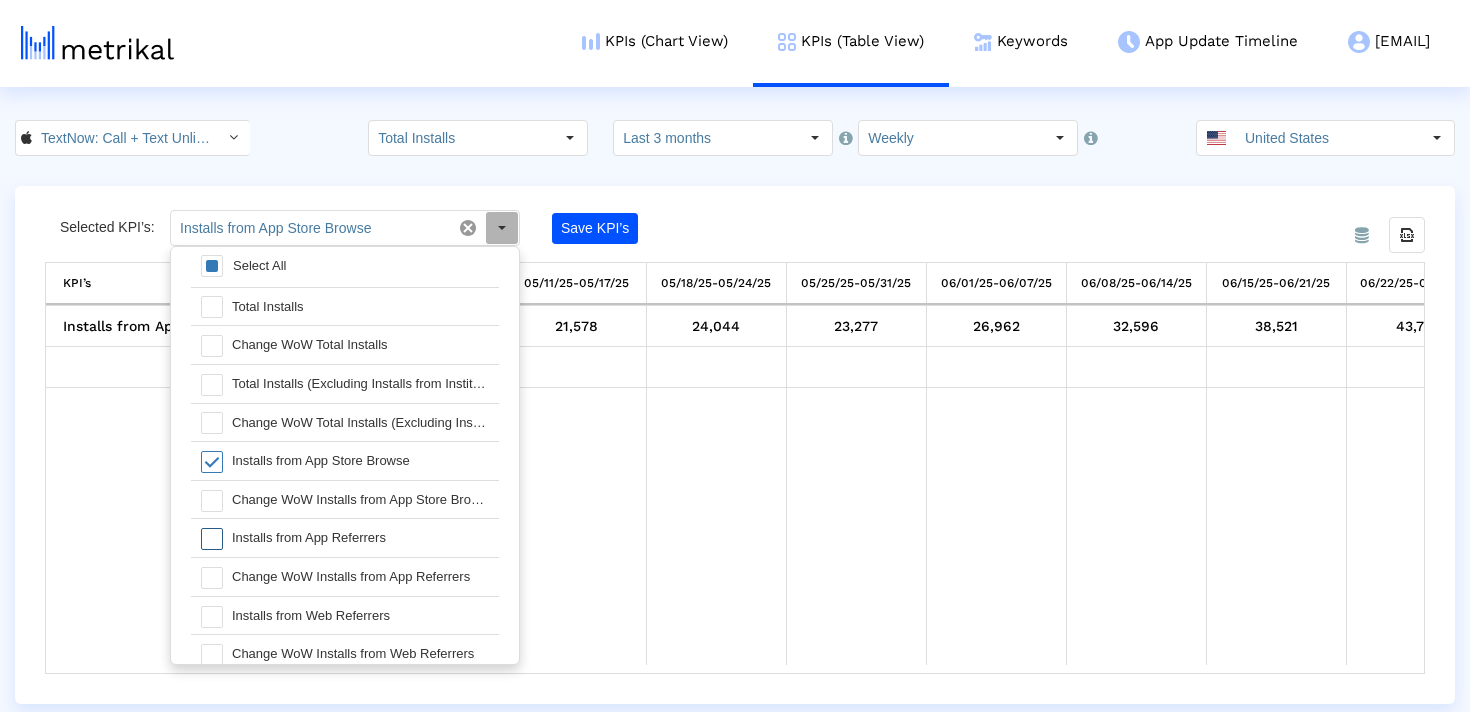 click at bounding box center [212, 539] 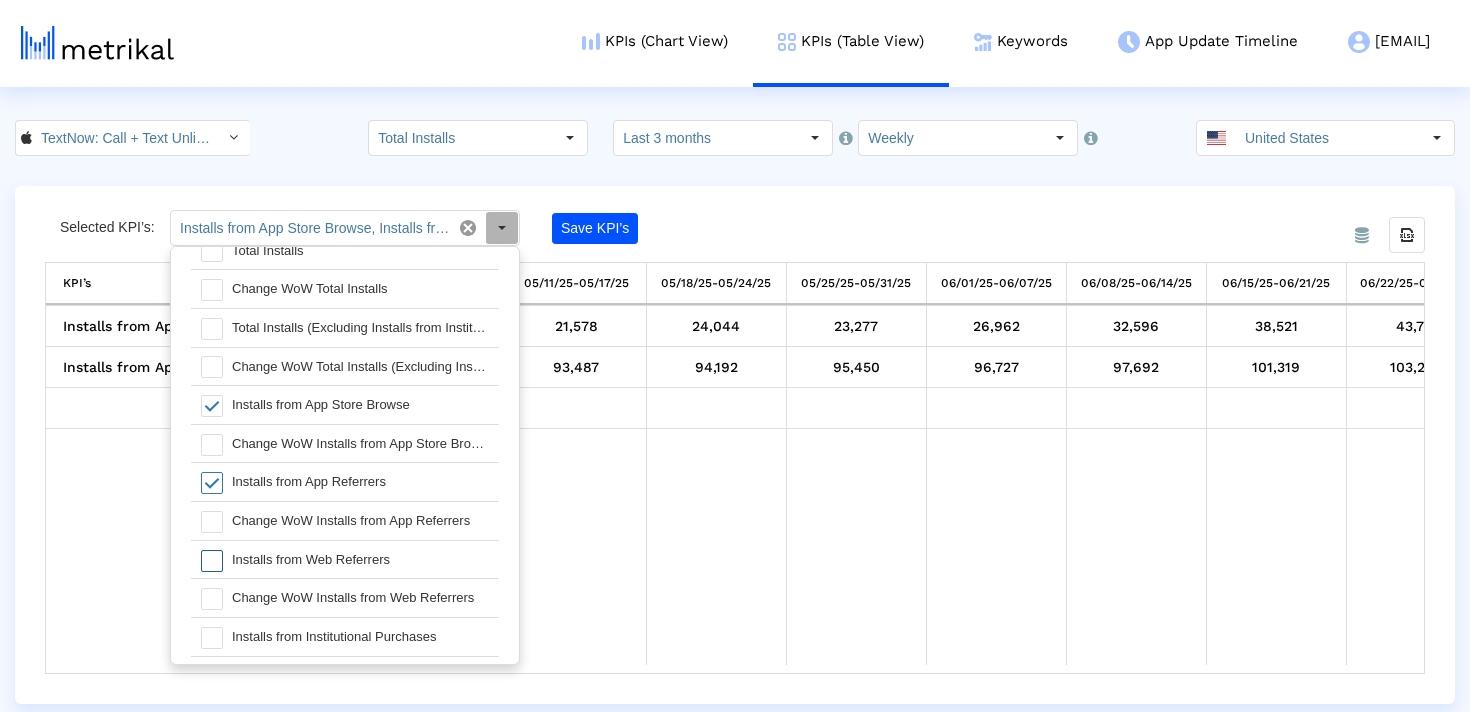 click at bounding box center (212, 561) 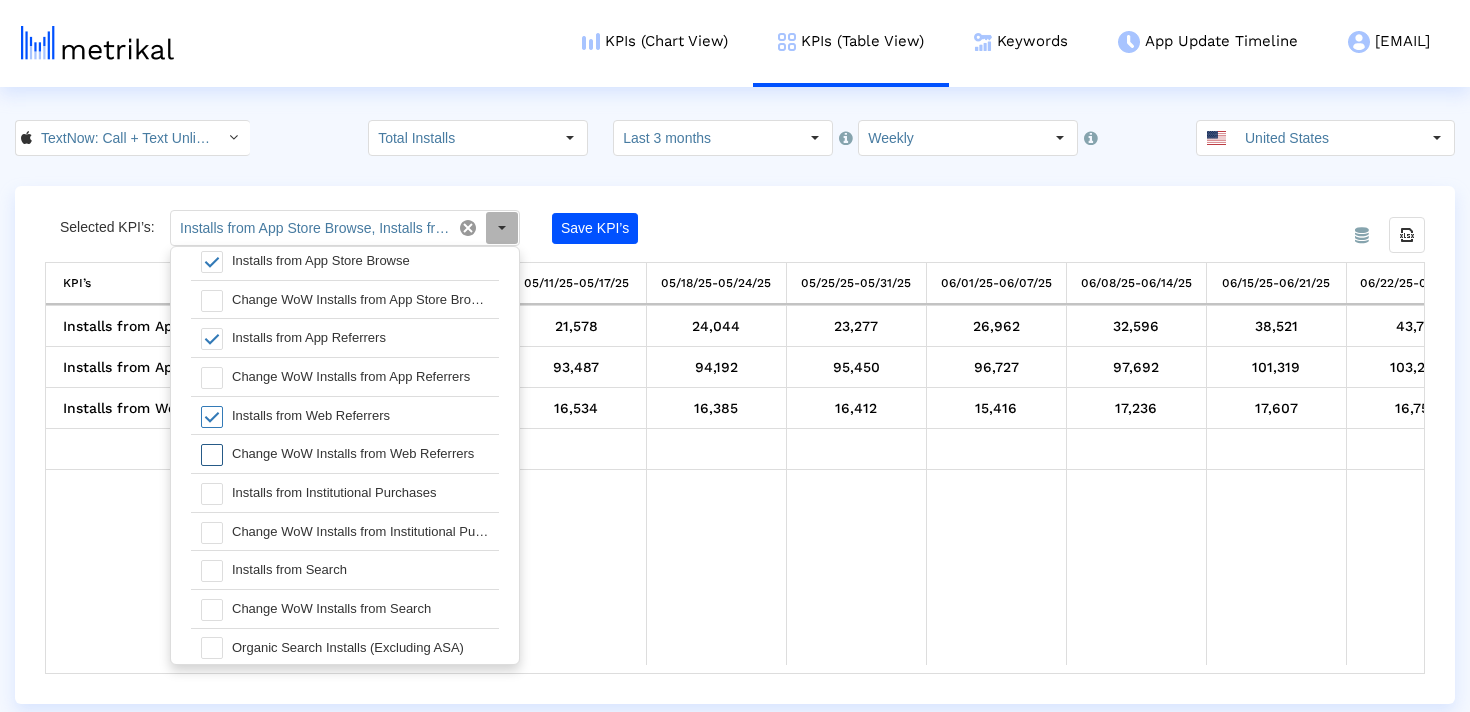 scroll, scrollTop: 211, scrollLeft: 0, axis: vertical 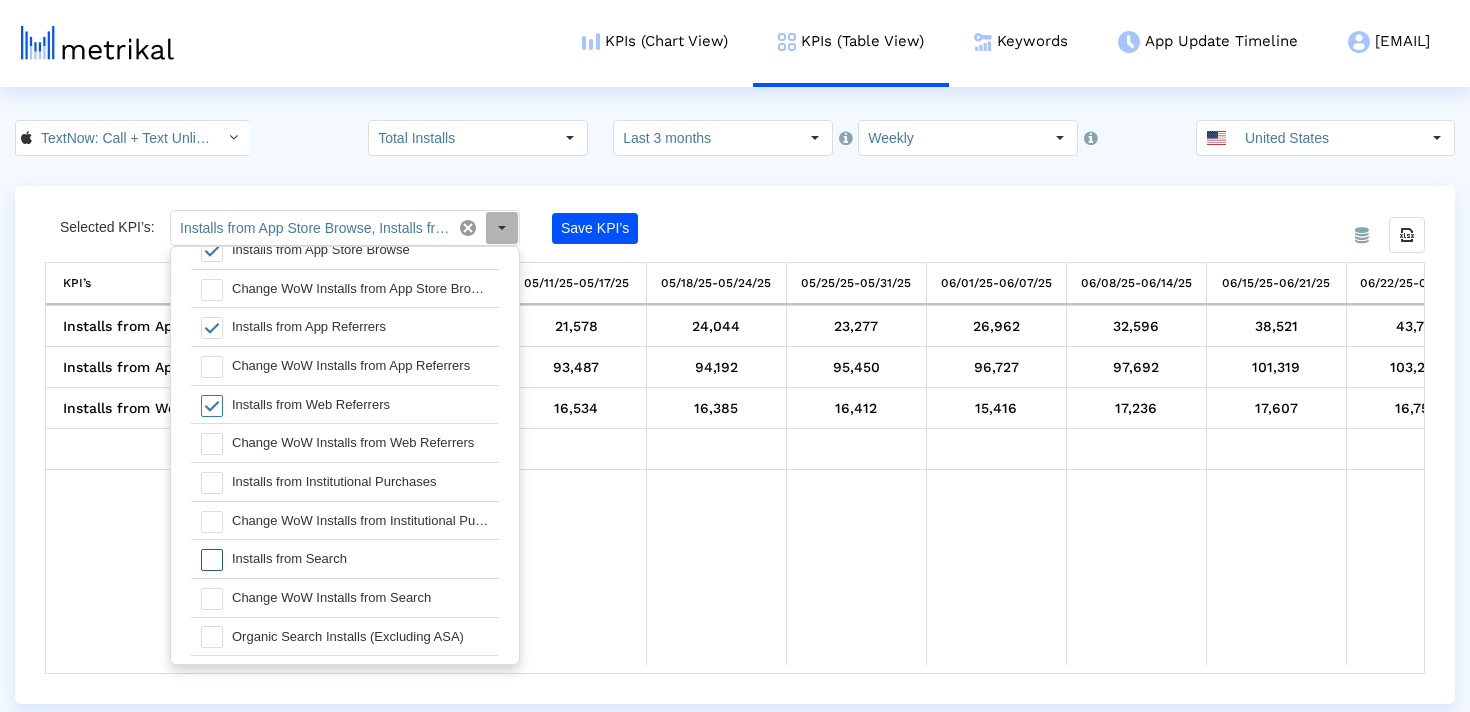 click at bounding box center [212, 560] 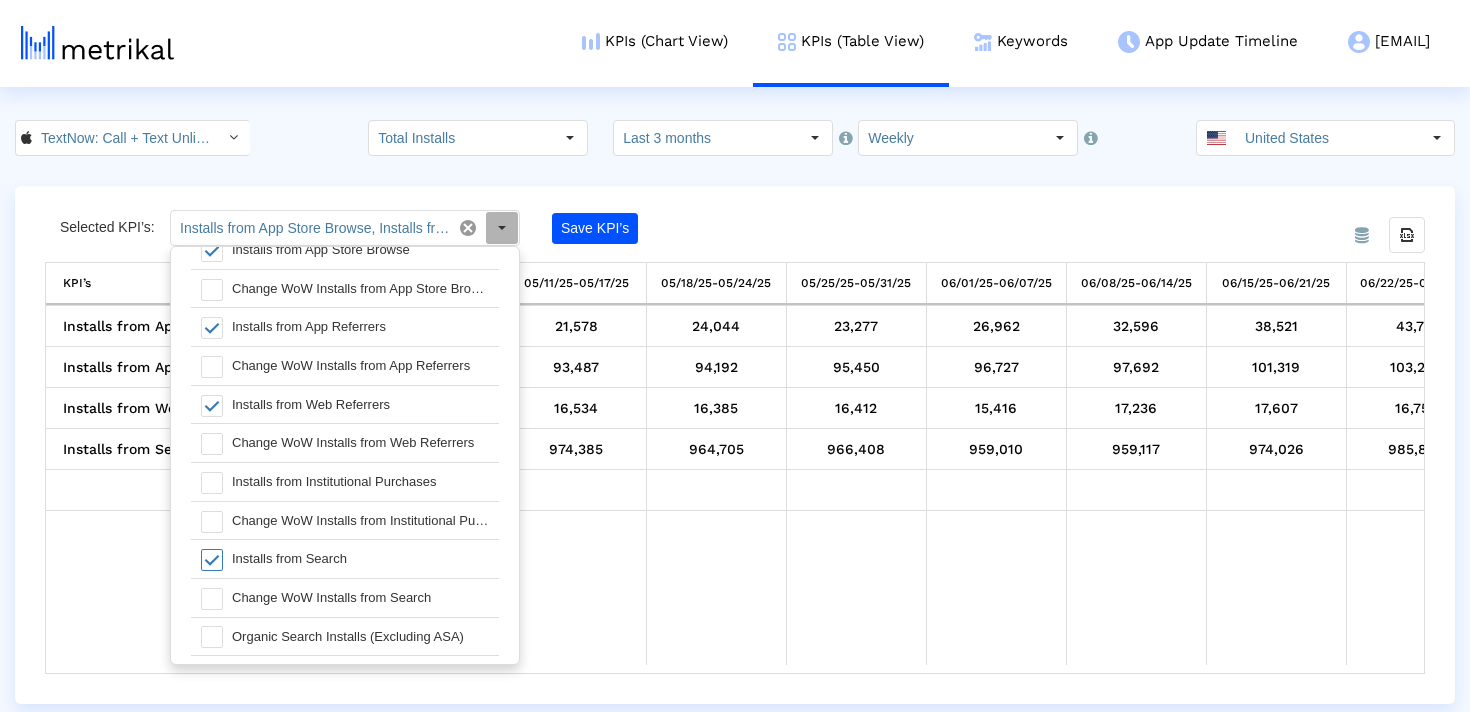 click at bounding box center [716, 588] 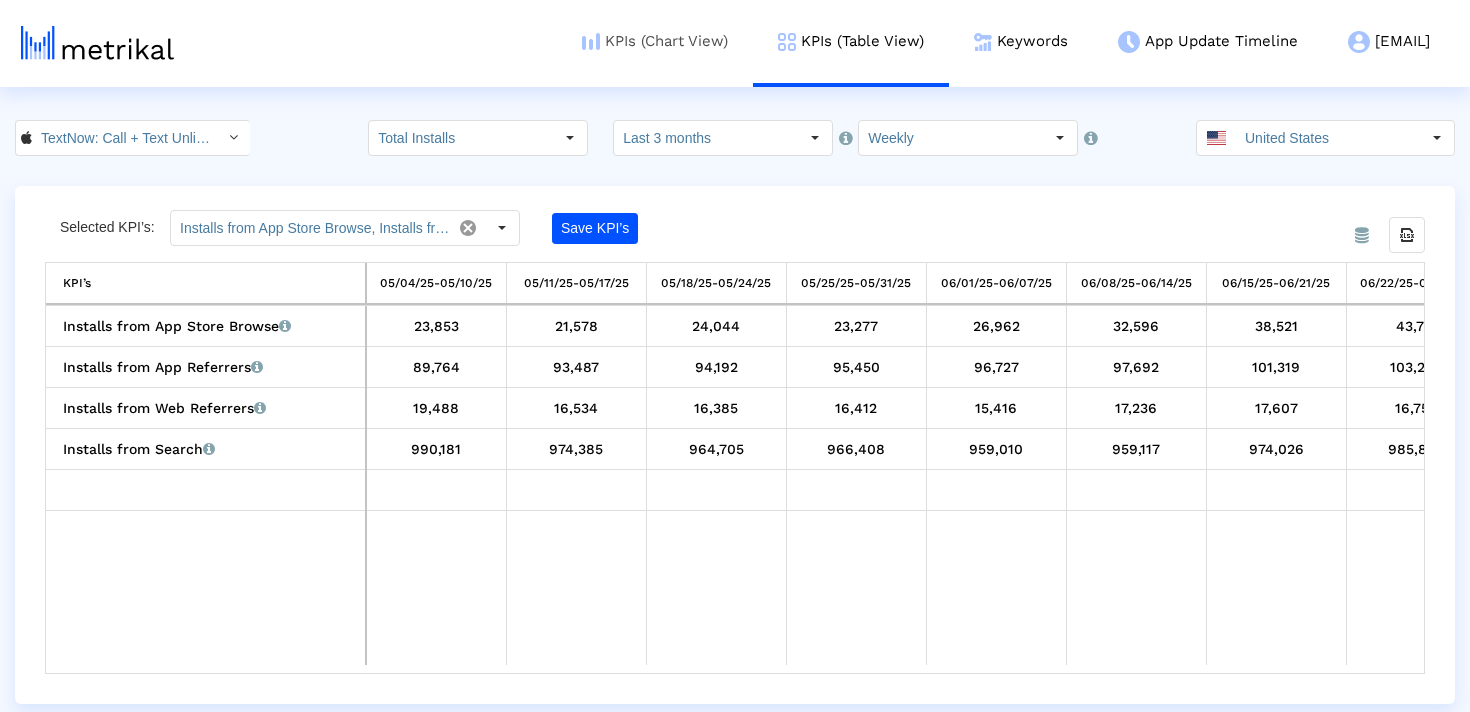 scroll, scrollTop: 0, scrollLeft: 762, axis: horizontal 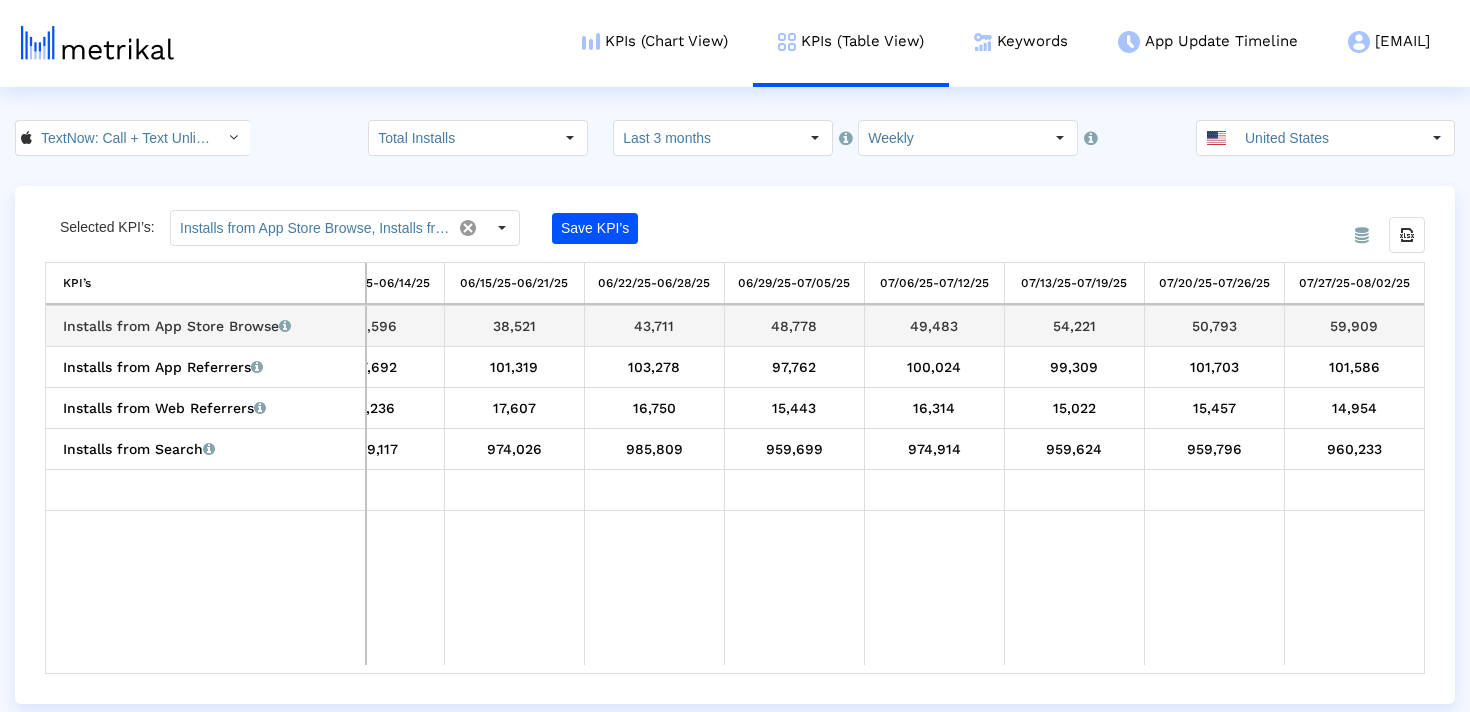 click on "59,909" at bounding box center [1355, 326] 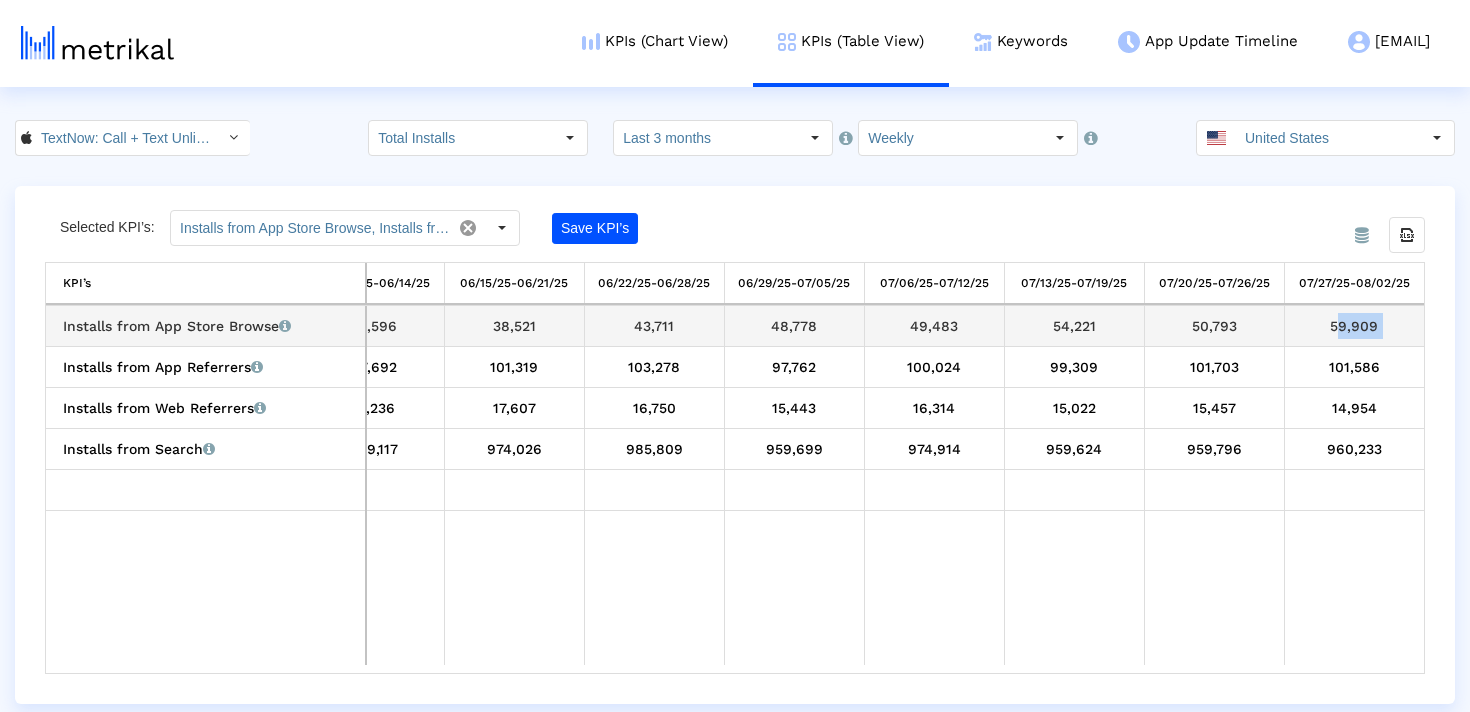 click on "59,909" at bounding box center (1355, 326) 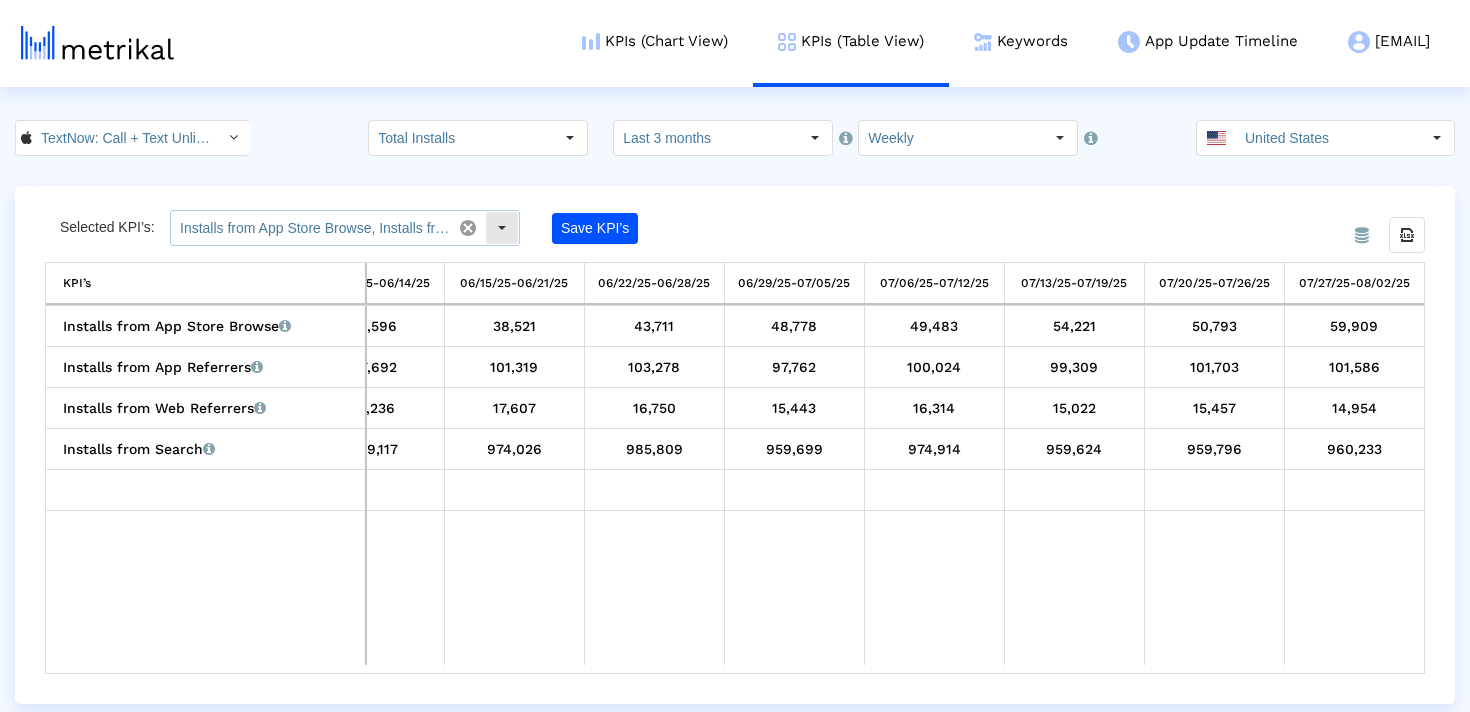click on "Installs from App Store Browse, Installs from App Referrers, Installs from Web Referrers, Installs from Search" 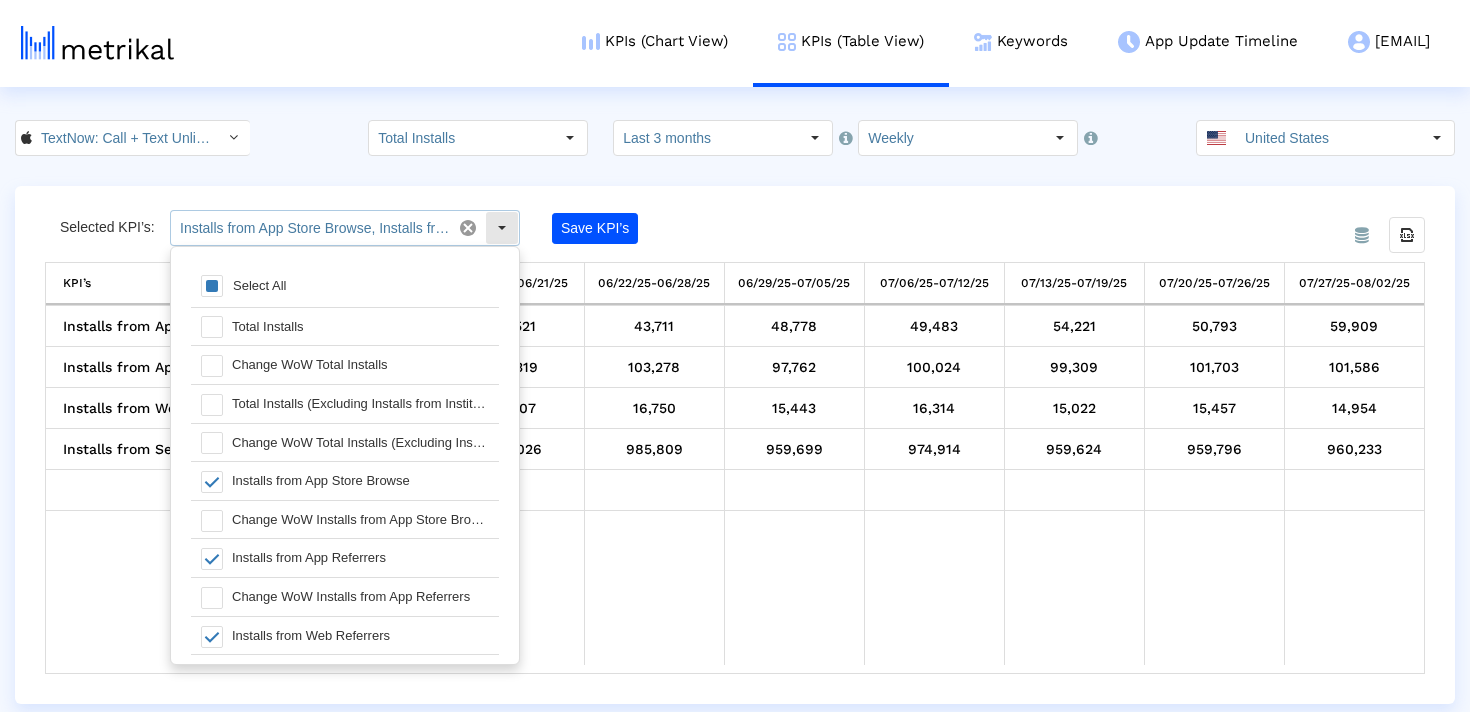 scroll, scrollTop: 20, scrollLeft: 0, axis: vertical 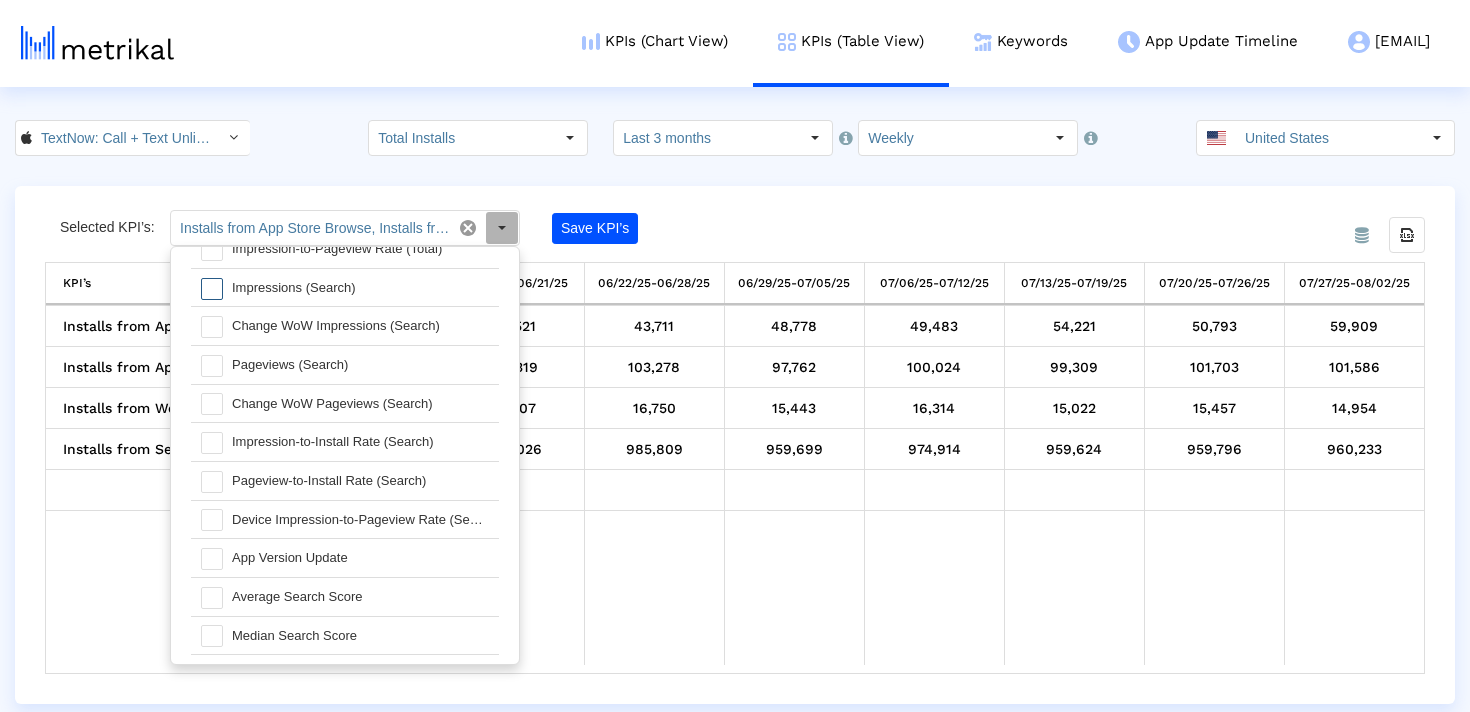 click at bounding box center [212, 289] 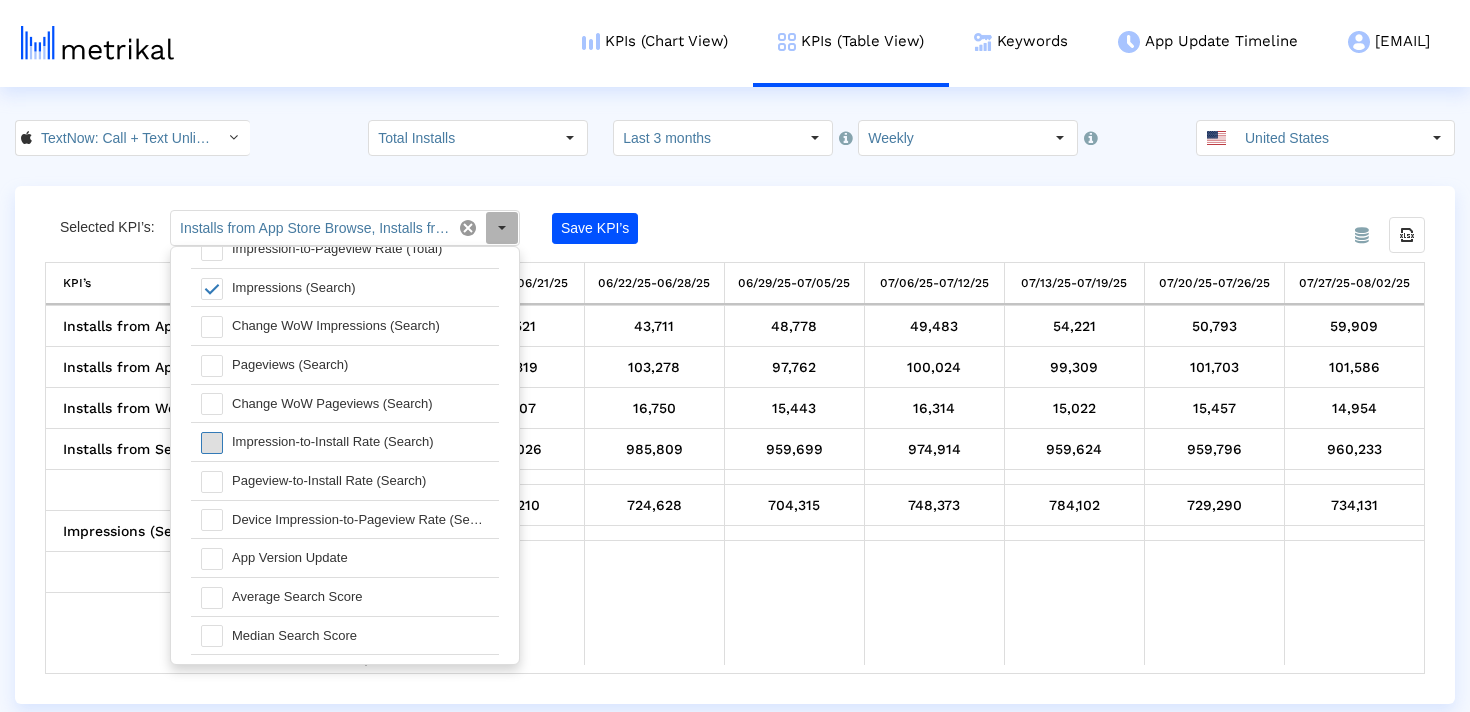 click at bounding box center [212, 443] 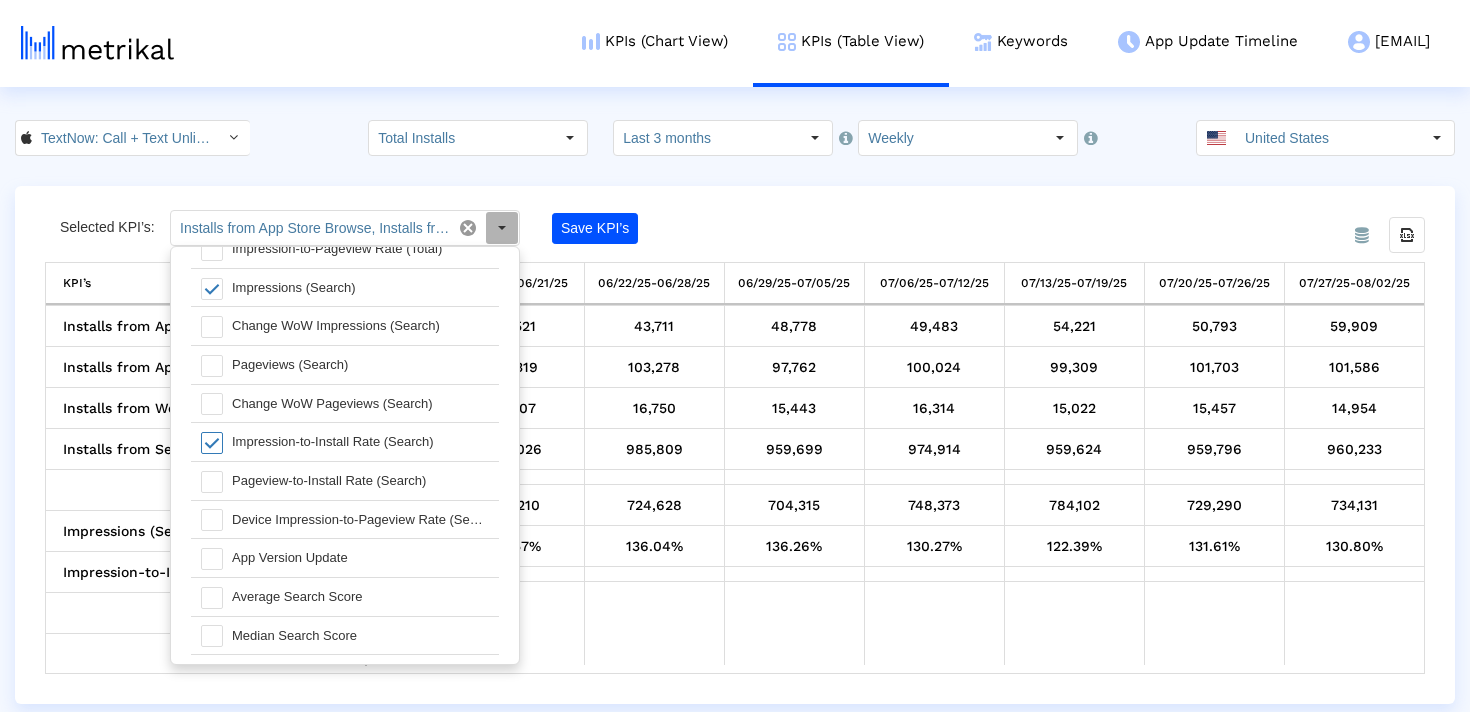 click at bounding box center (654, 624) 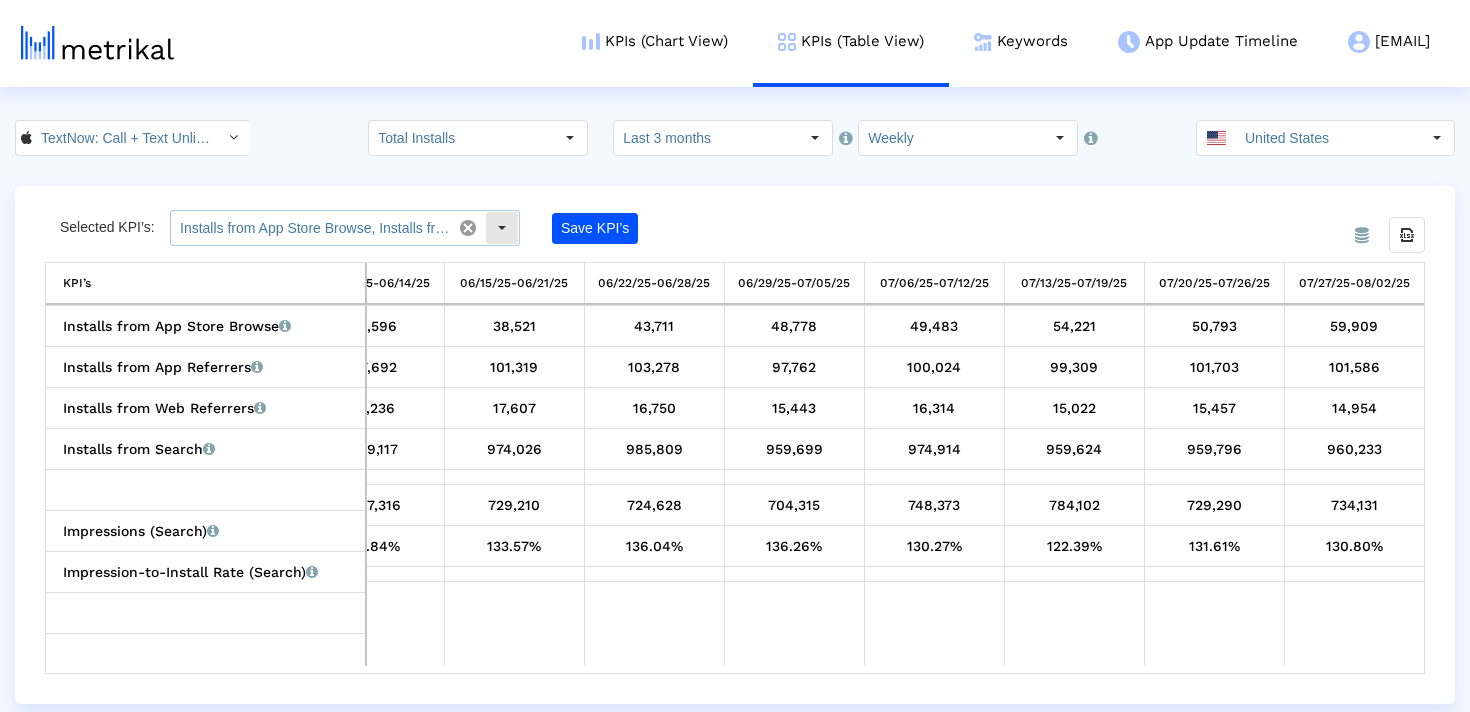 click on "Installs from App Store Browse, Installs from App Referrers, Installs from Web Referrers, Installs from Search, Impressions (Search), Impression-to-Install Rate (Search)" 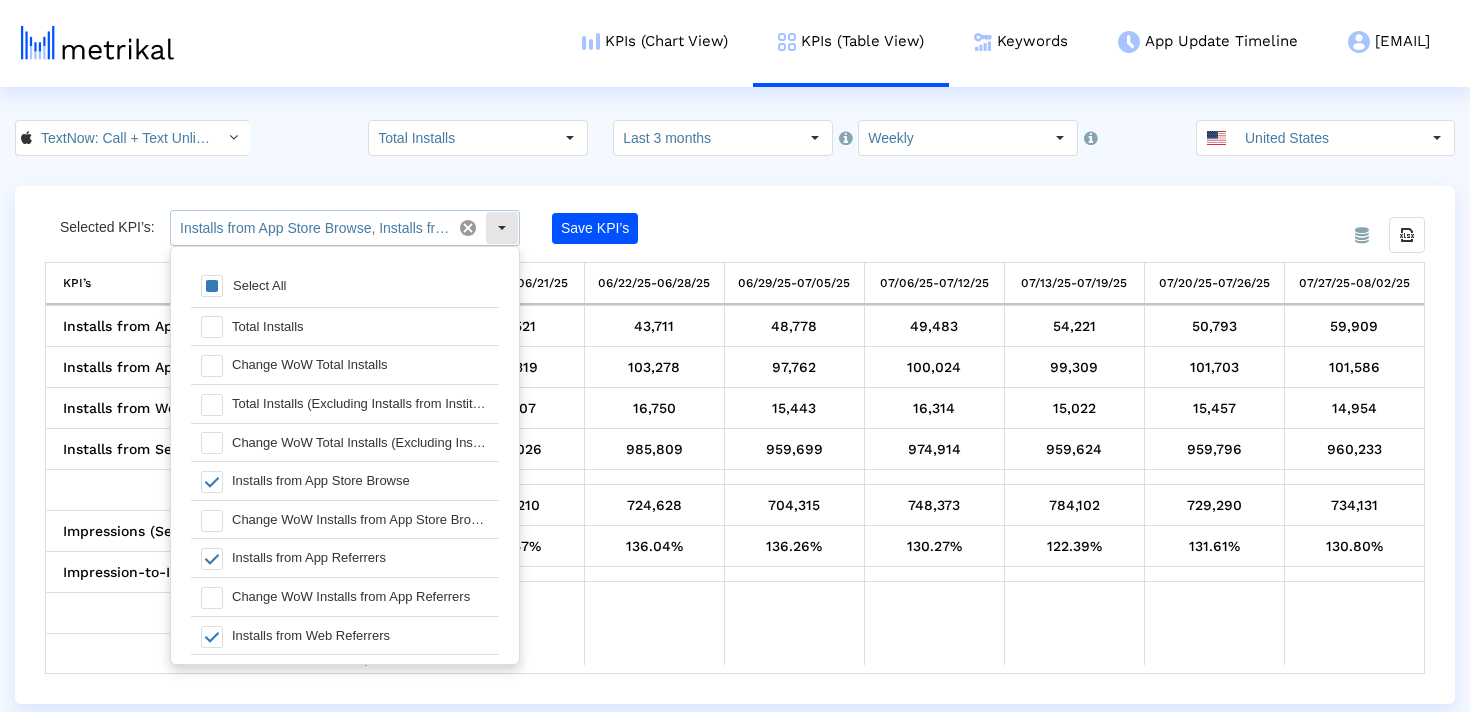 scroll, scrollTop: 20, scrollLeft: 0, axis: vertical 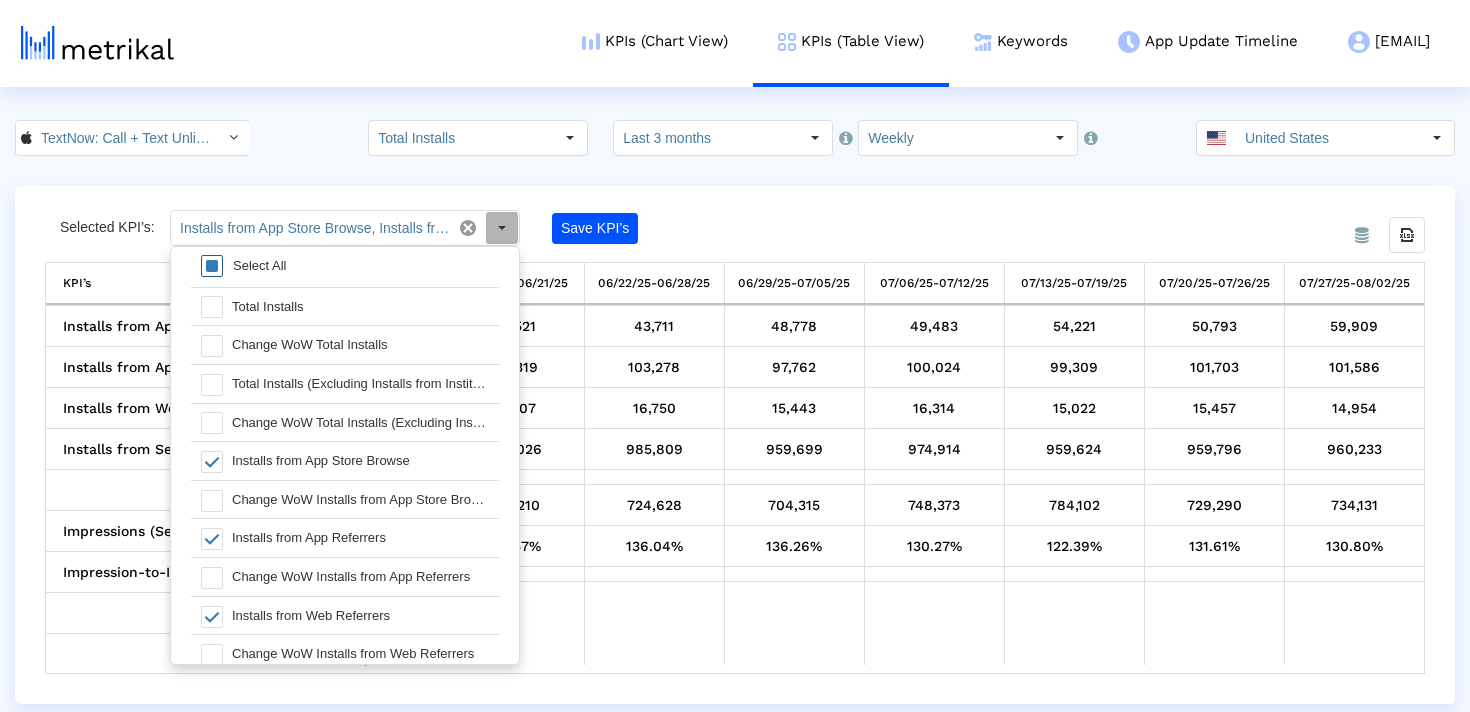 click at bounding box center [212, 266] 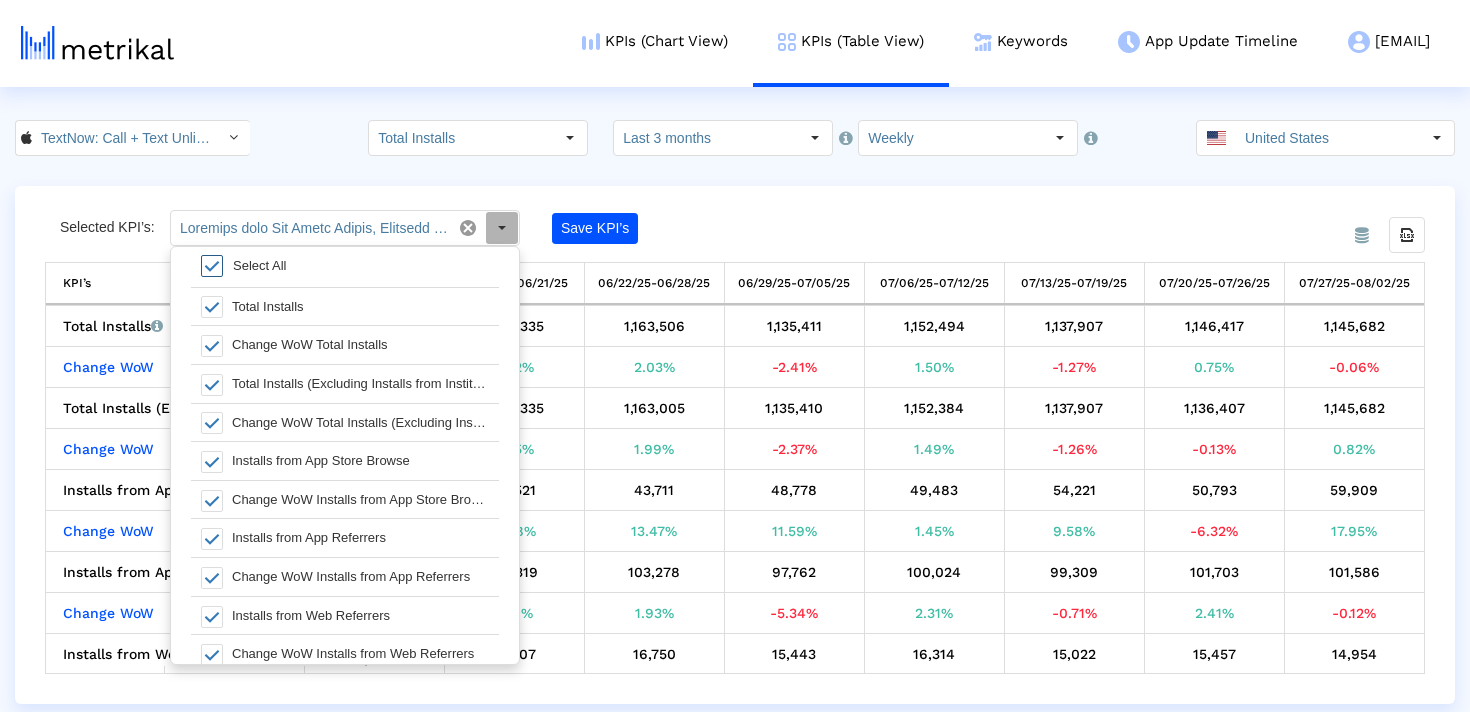 click at bounding box center (212, 266) 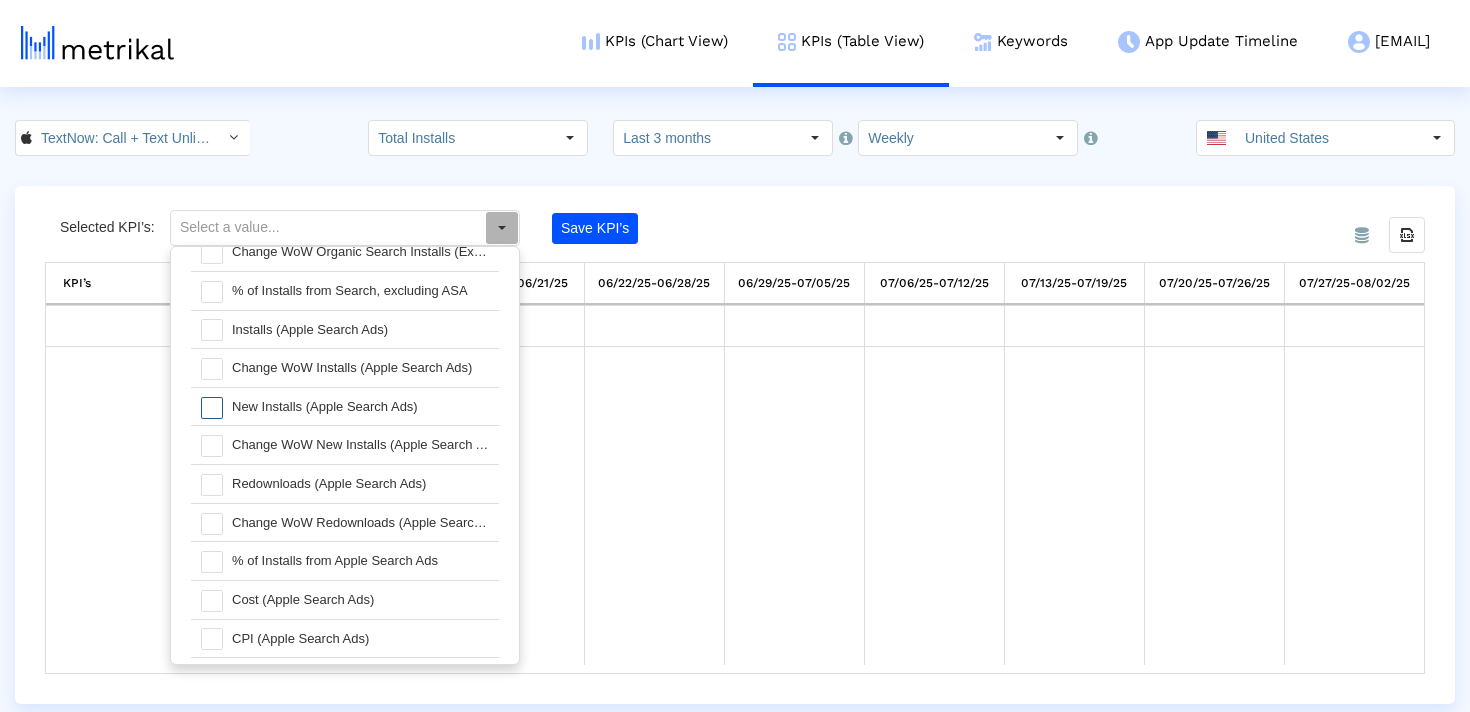 scroll, scrollTop: 926, scrollLeft: 0, axis: vertical 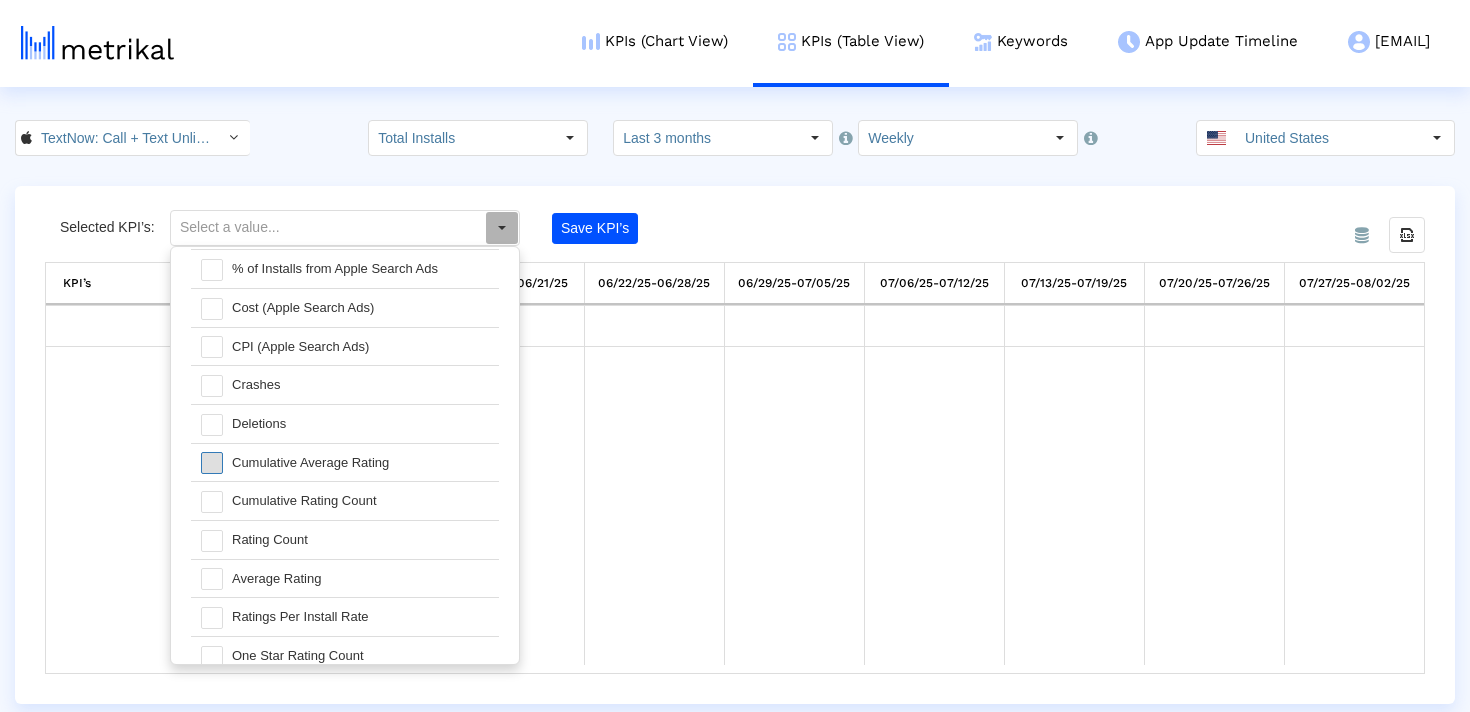click at bounding box center [212, 463] 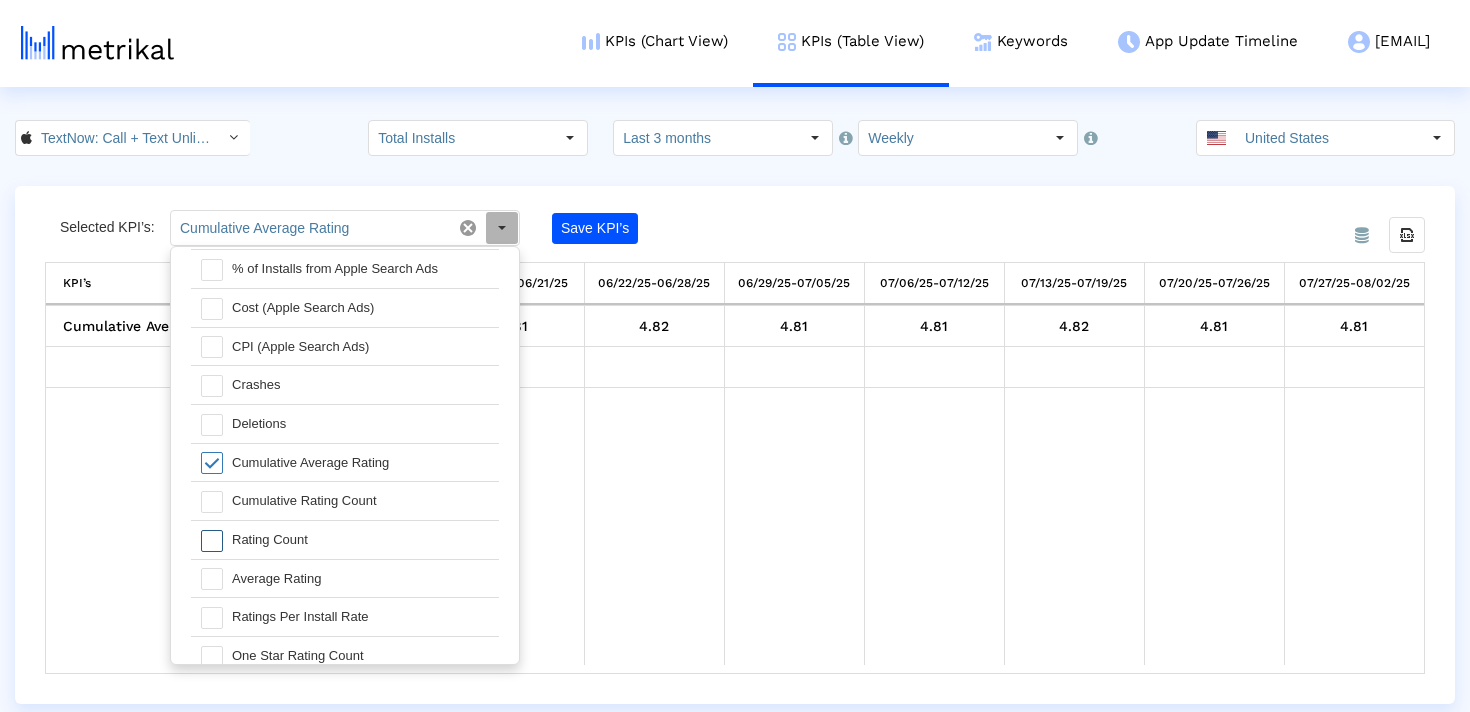 click on "Rating Count" at bounding box center (360, 540) 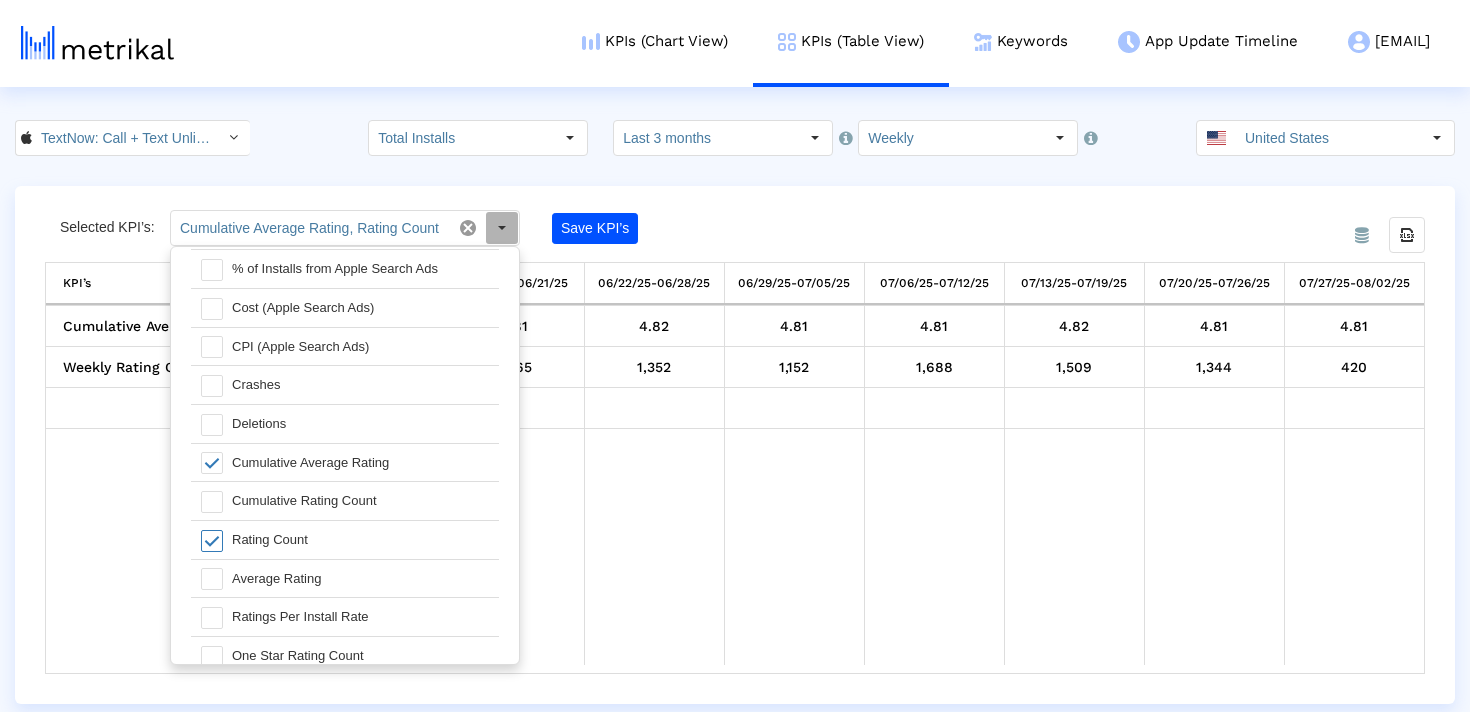 click on "Selected KPI’s: Cumulative Average Rating, Rating Count Save KPI’s Export all data KPI’s   KPI’s 05/04/25-05/10/25 05/11/25-05/17/25 05/18/25-05/24/25 05/25/25-05/31/25 06/01/25-06/07/25 06/08/25-06/14/25 06/15/25-06/21/25 06/22/25-06/28/25 06/29/25-07/05/25 07/06/25-07/12/25 07/13/25-07/19/25 07/20/25-07/26/25 07/27/25-08/02/25  Cumulative Average Rating   Average of all star ratings that the app has received so far.   4.82   4.81   4.82   4.82   4.82   4.81   4.81   4.82   4.81   4.81   4.82   4.81   4.81   Weekly Rating Count   Total number of ratings that the app received in that time period.   1,583   1,316   2,056   2,048   1,509   1,956   1,465   1,352   1,152   1,688   1,509   1,344   420                                             Cumulative Average Rating   Average of all star ratings that the app has received so far.     Weekly Rating Count   Total number of ratings that the app received in that time period.         Loading..." 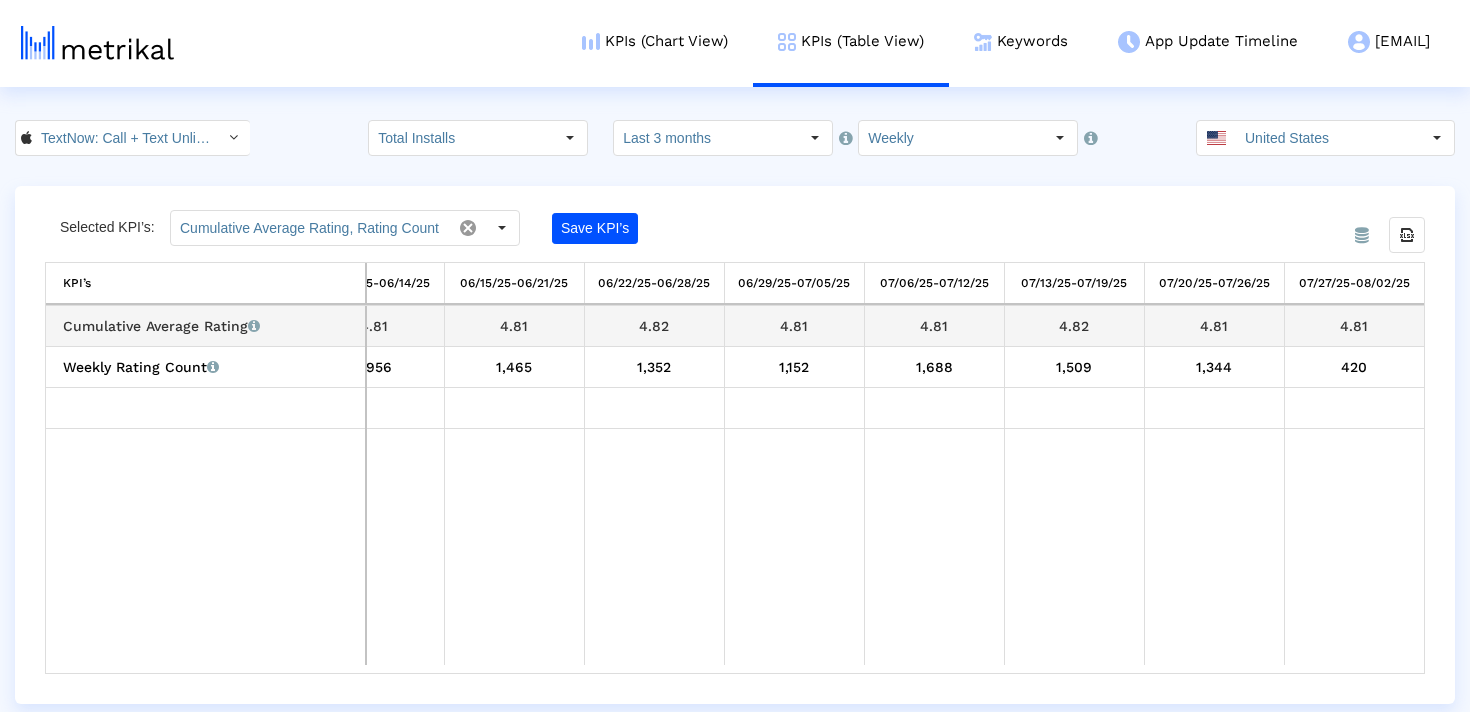 click on "4.81" at bounding box center (1355, 326) 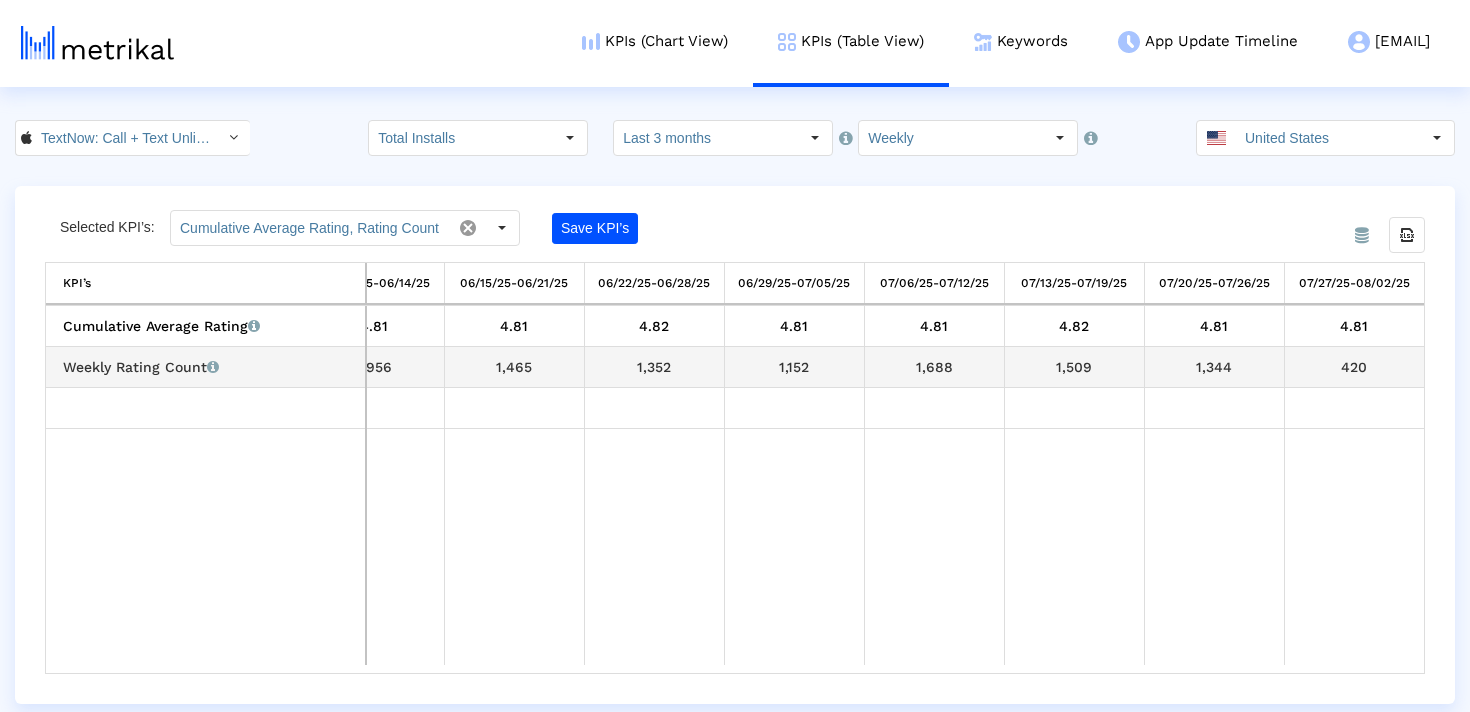 click on "420" at bounding box center (1355, 367) 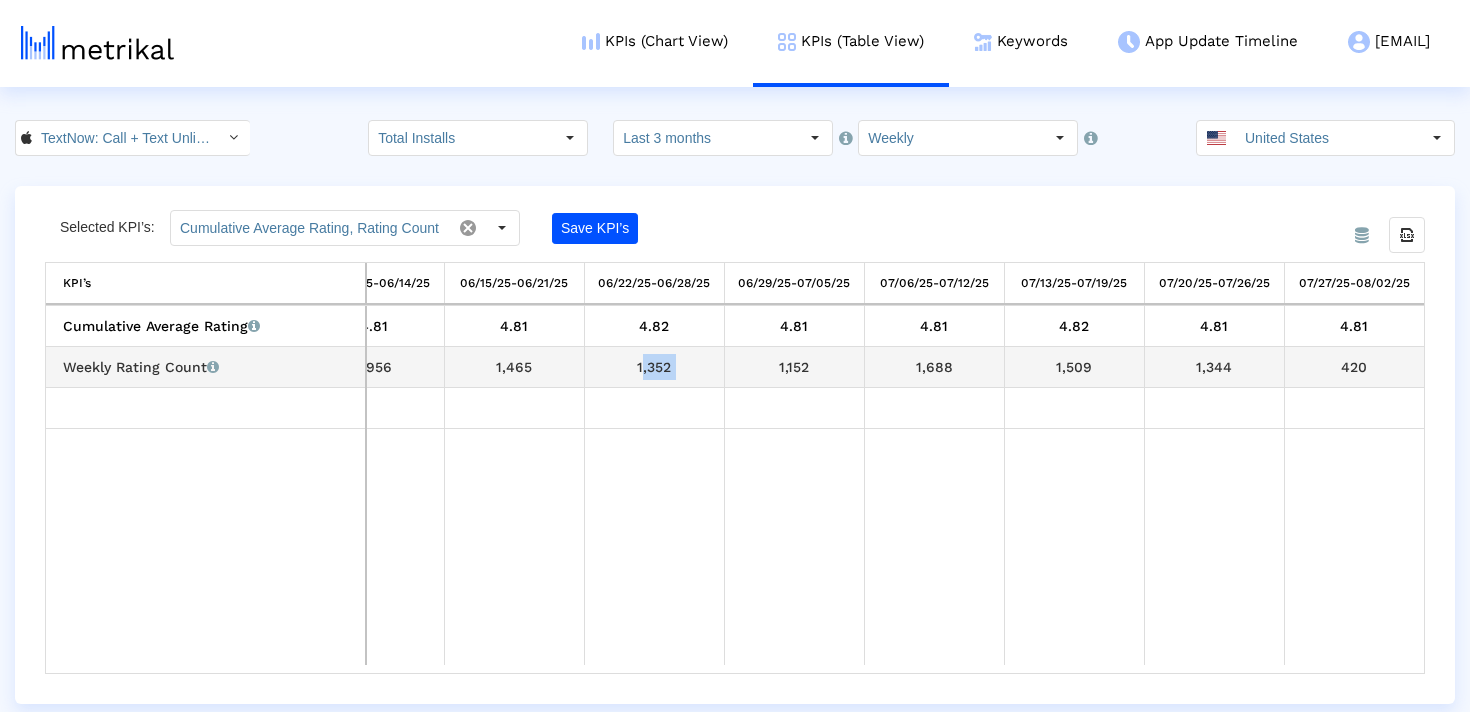 click on "1,352" at bounding box center [654, 367] 